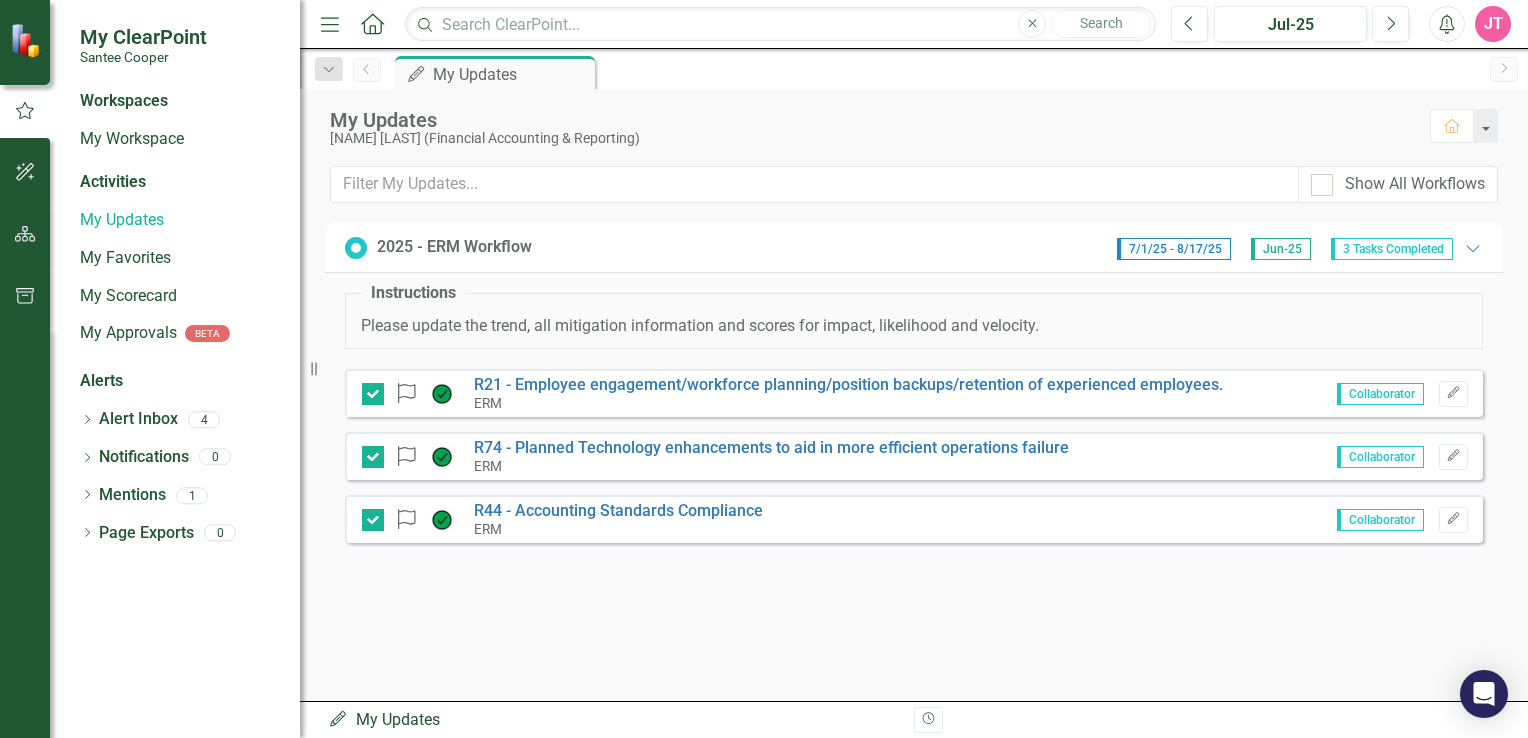 scroll, scrollTop: 0, scrollLeft: 0, axis: both 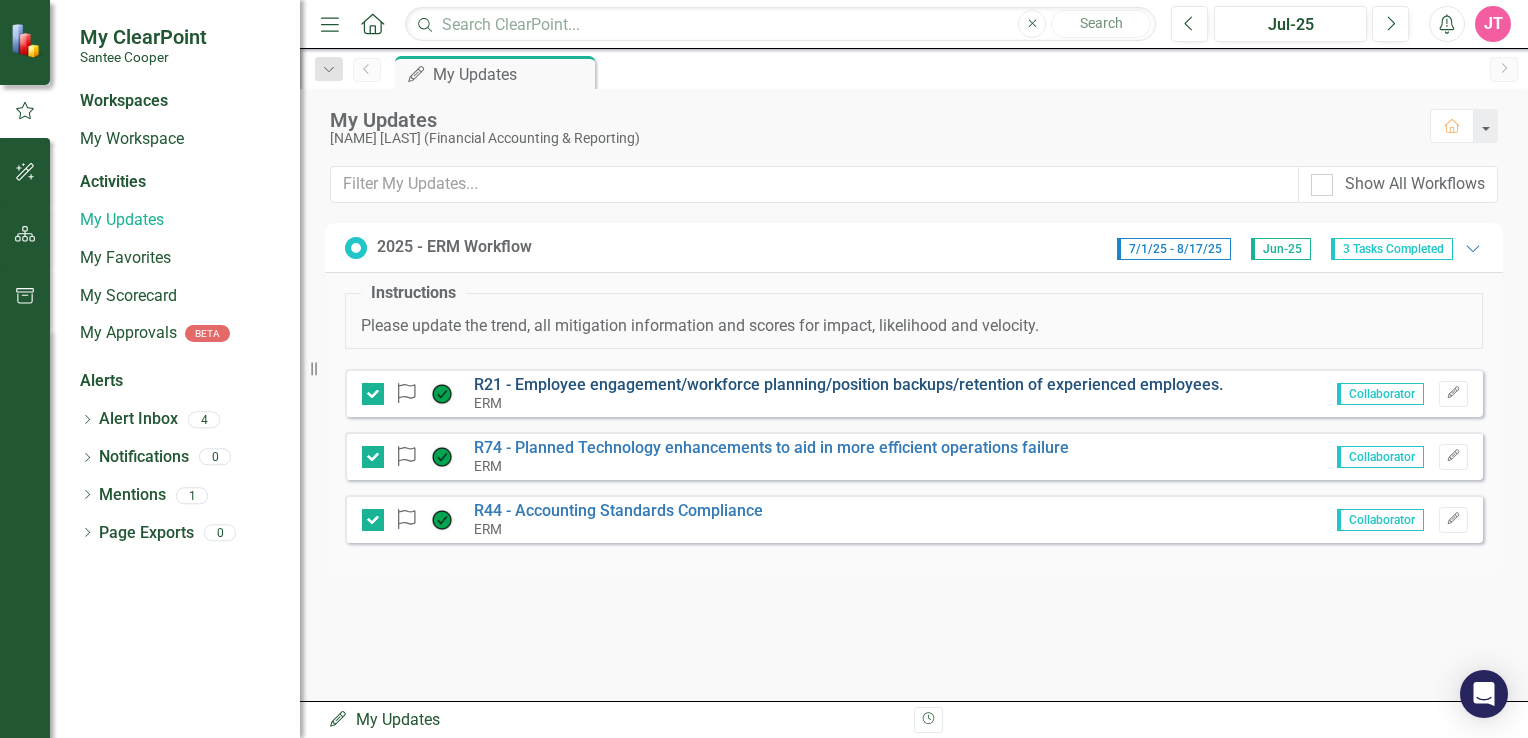 click on "R21 - Employee engagement/workforce planning/position backups/retention of experienced employees." at bounding box center [848, 384] 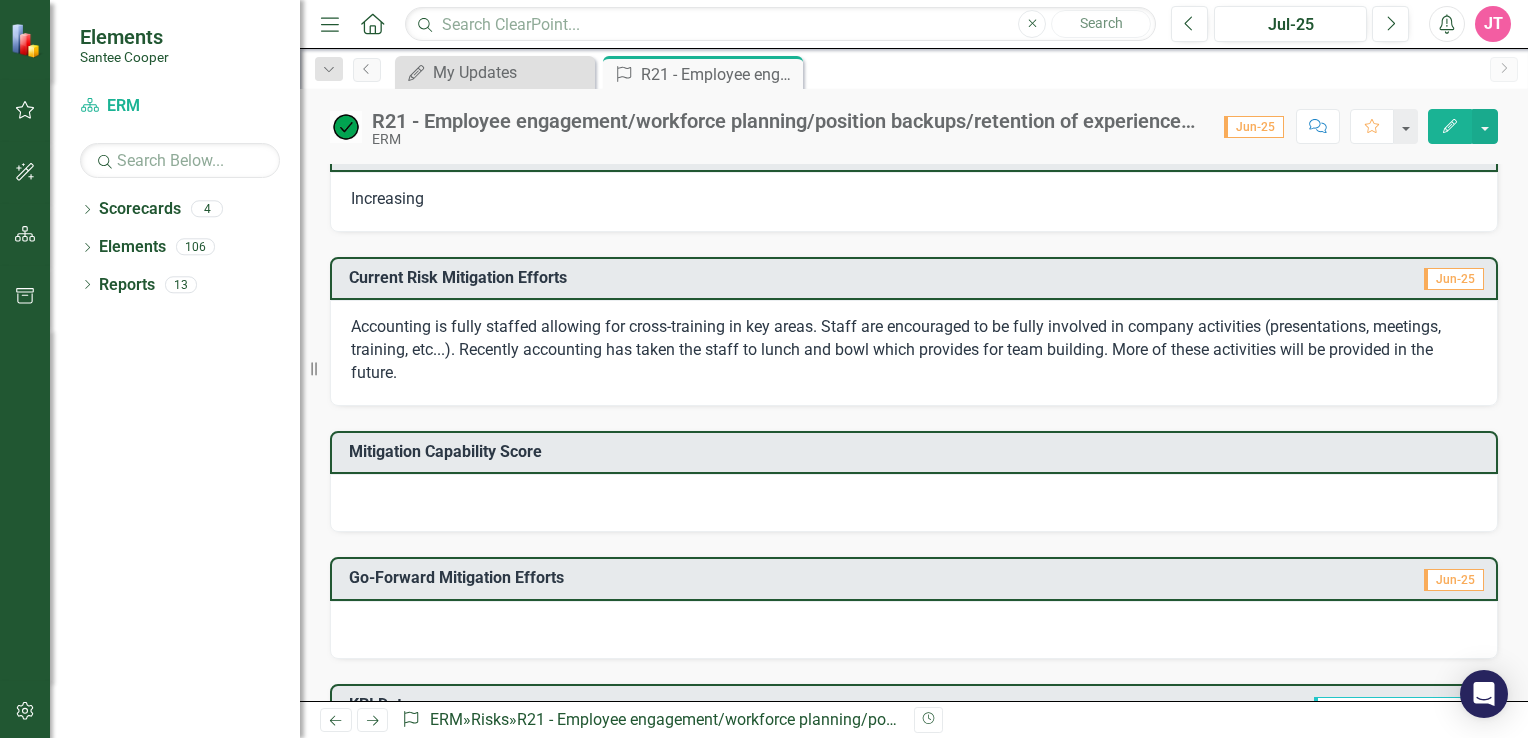 scroll, scrollTop: 475, scrollLeft: 0, axis: vertical 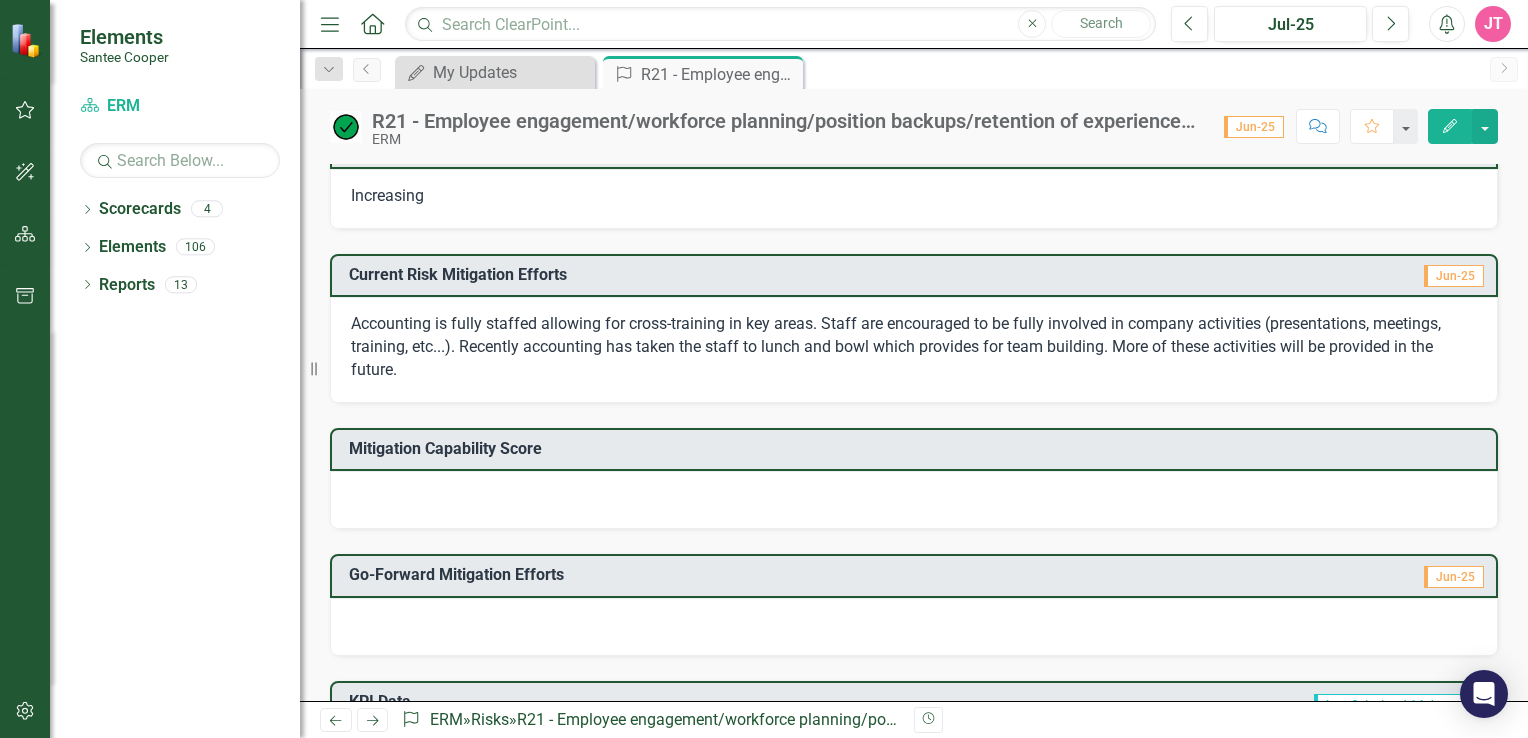 click on "Mitigation Capability Score" at bounding box center [917, 449] 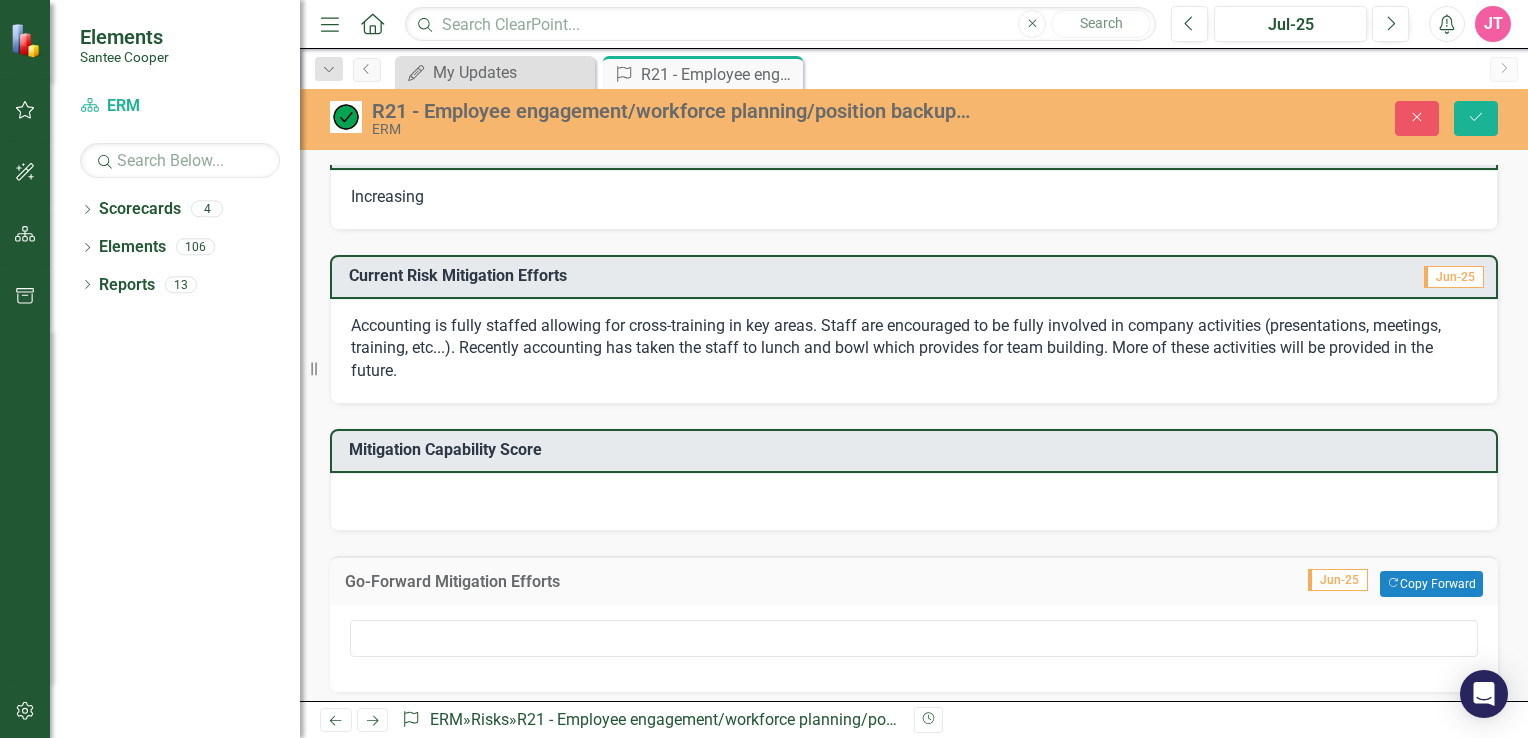 click at bounding box center (914, 648) 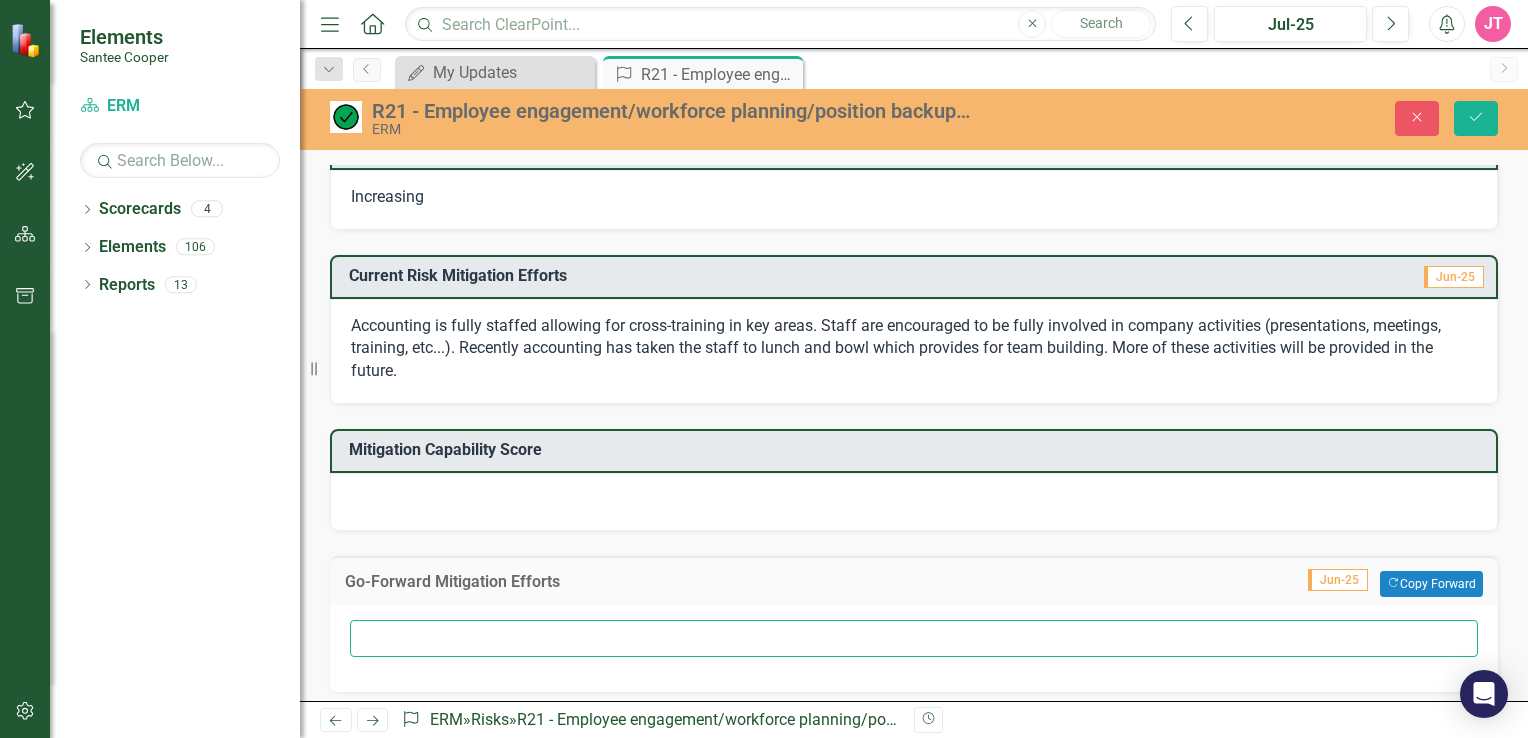 click at bounding box center [914, 638] 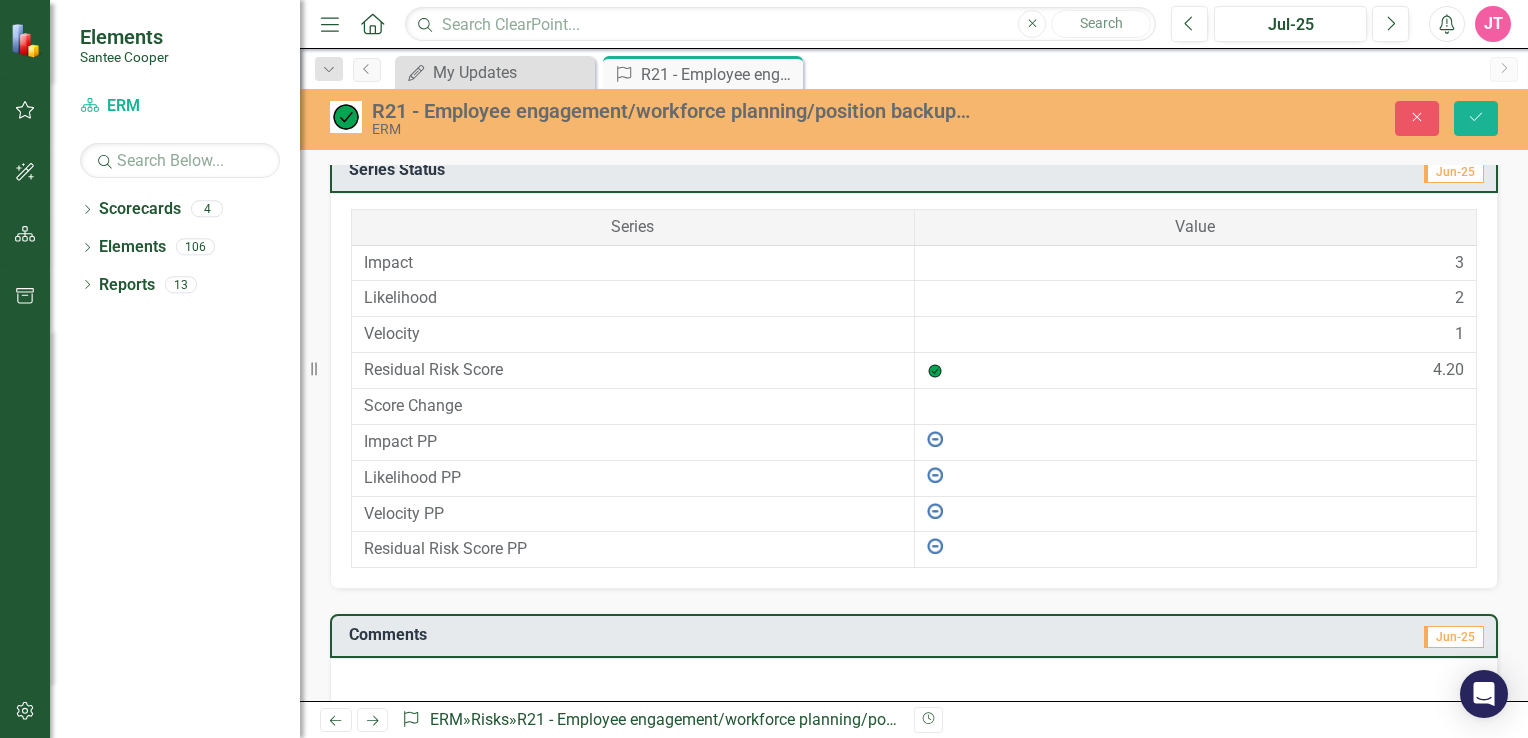 scroll, scrollTop: 1377, scrollLeft: 0, axis: vertical 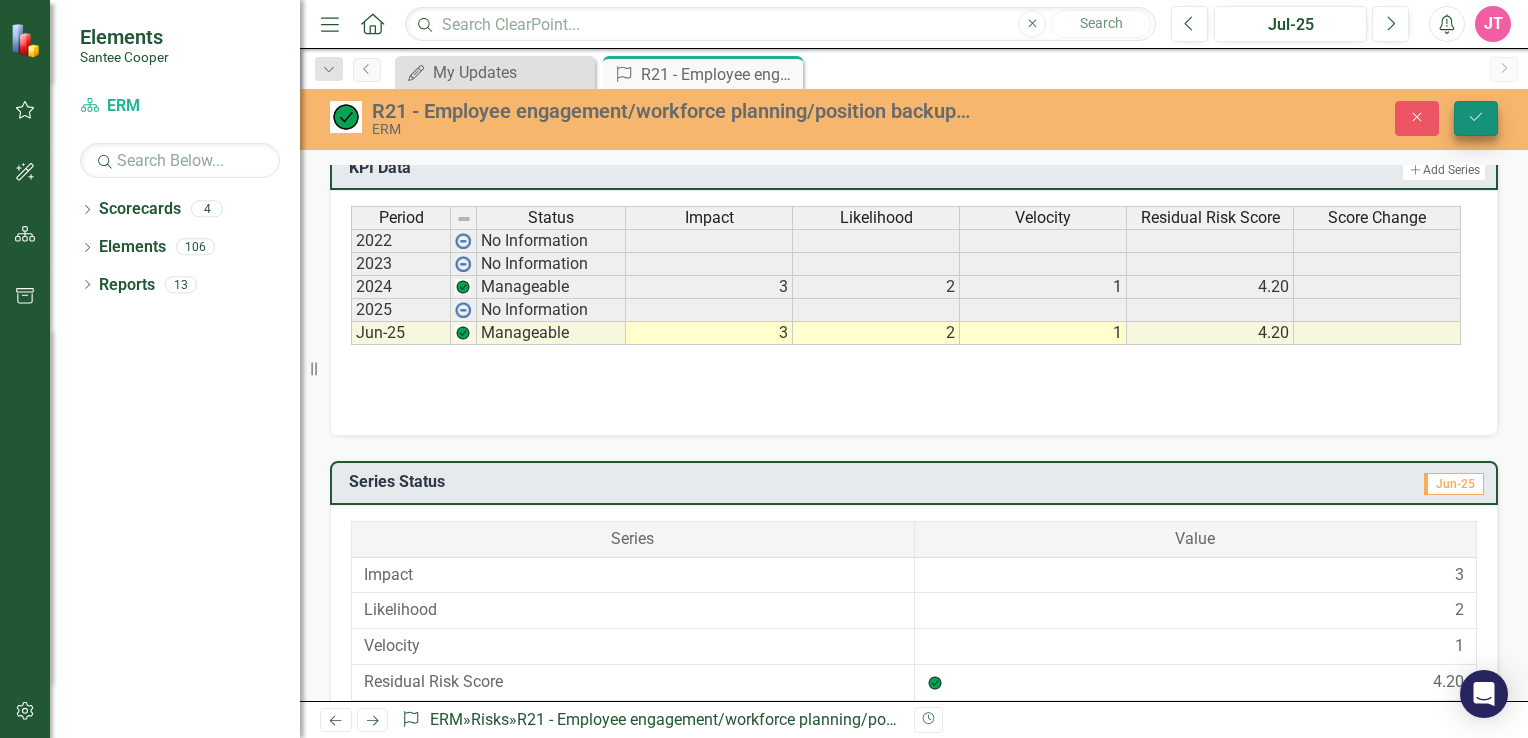 type on "Will continue to cross-train and develop staff." 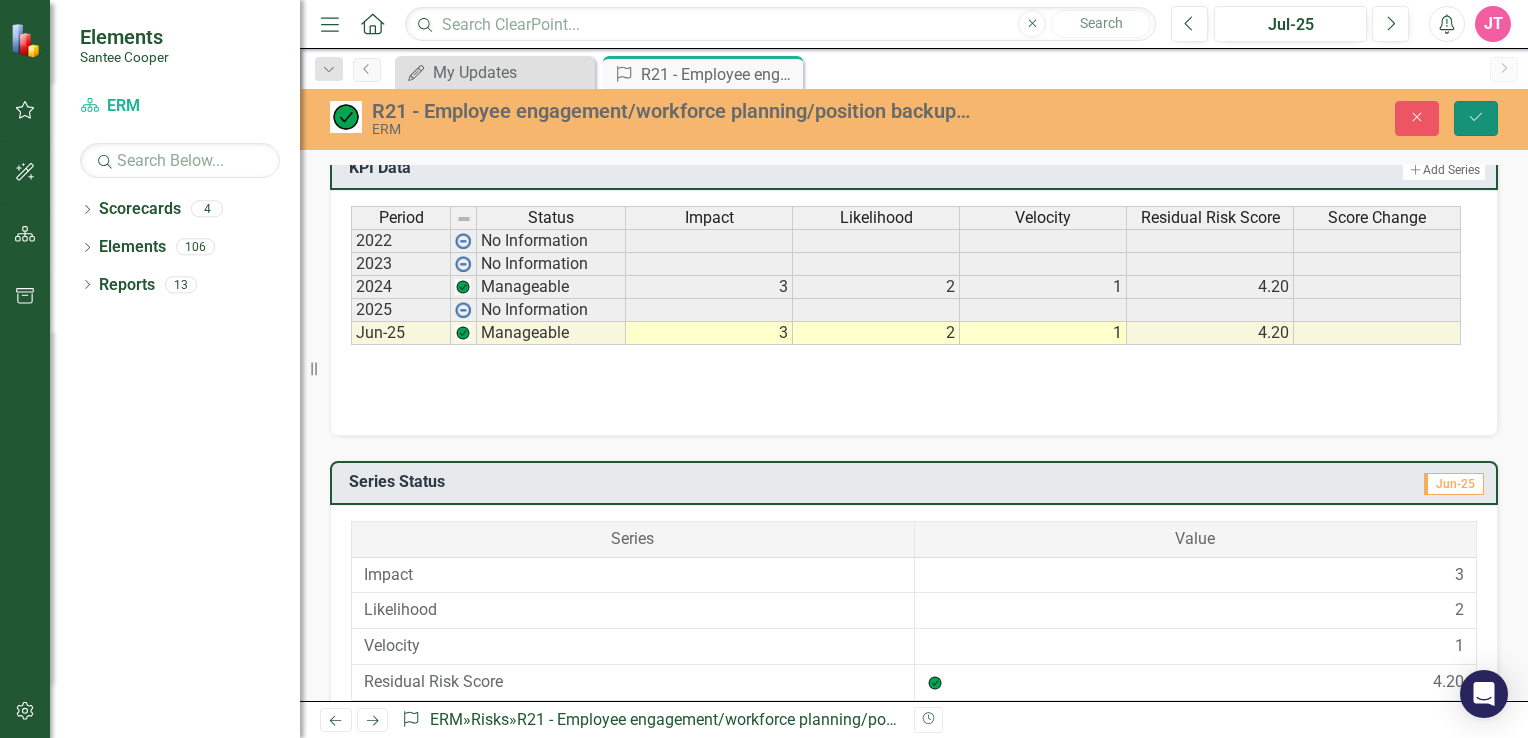 click on "Save" 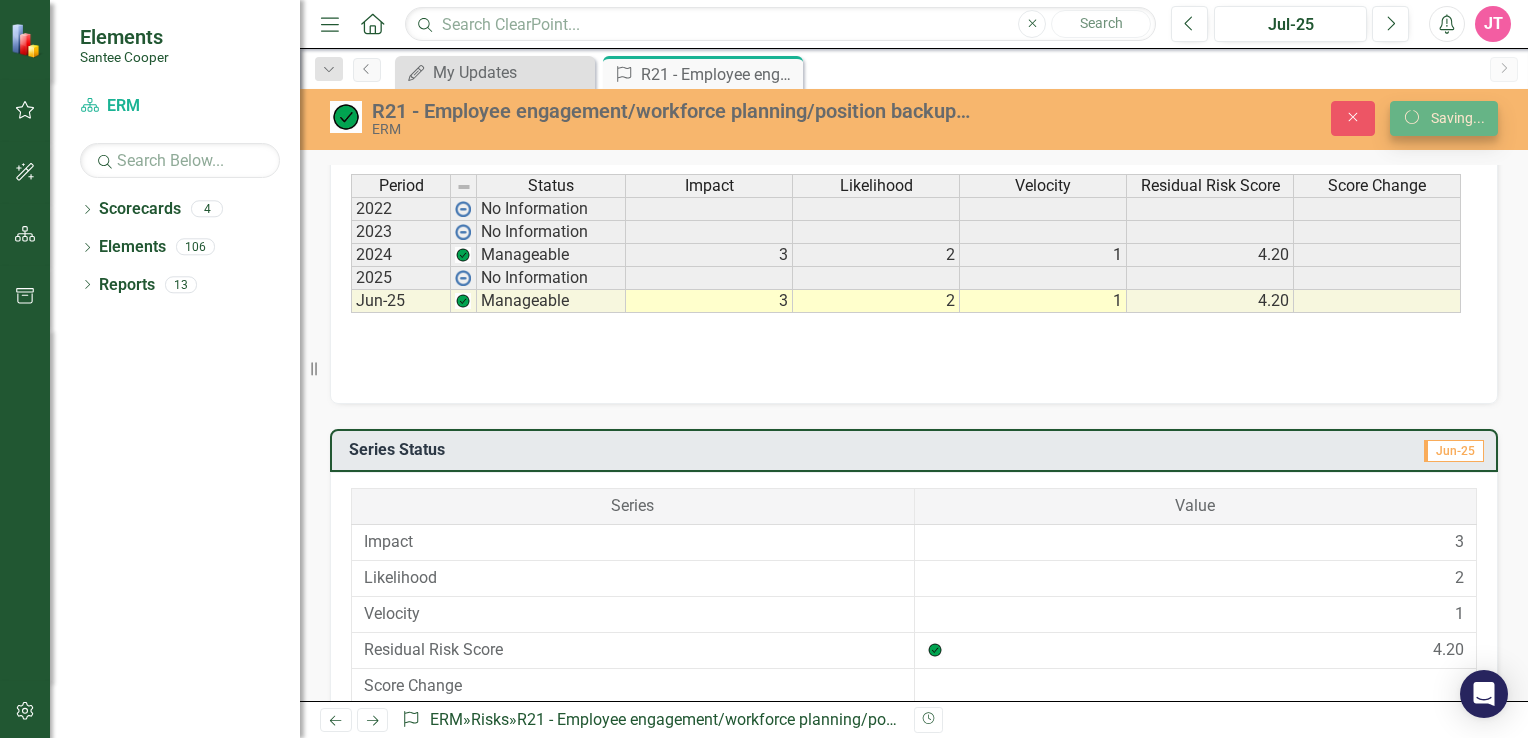 scroll, scrollTop: 1013, scrollLeft: 0, axis: vertical 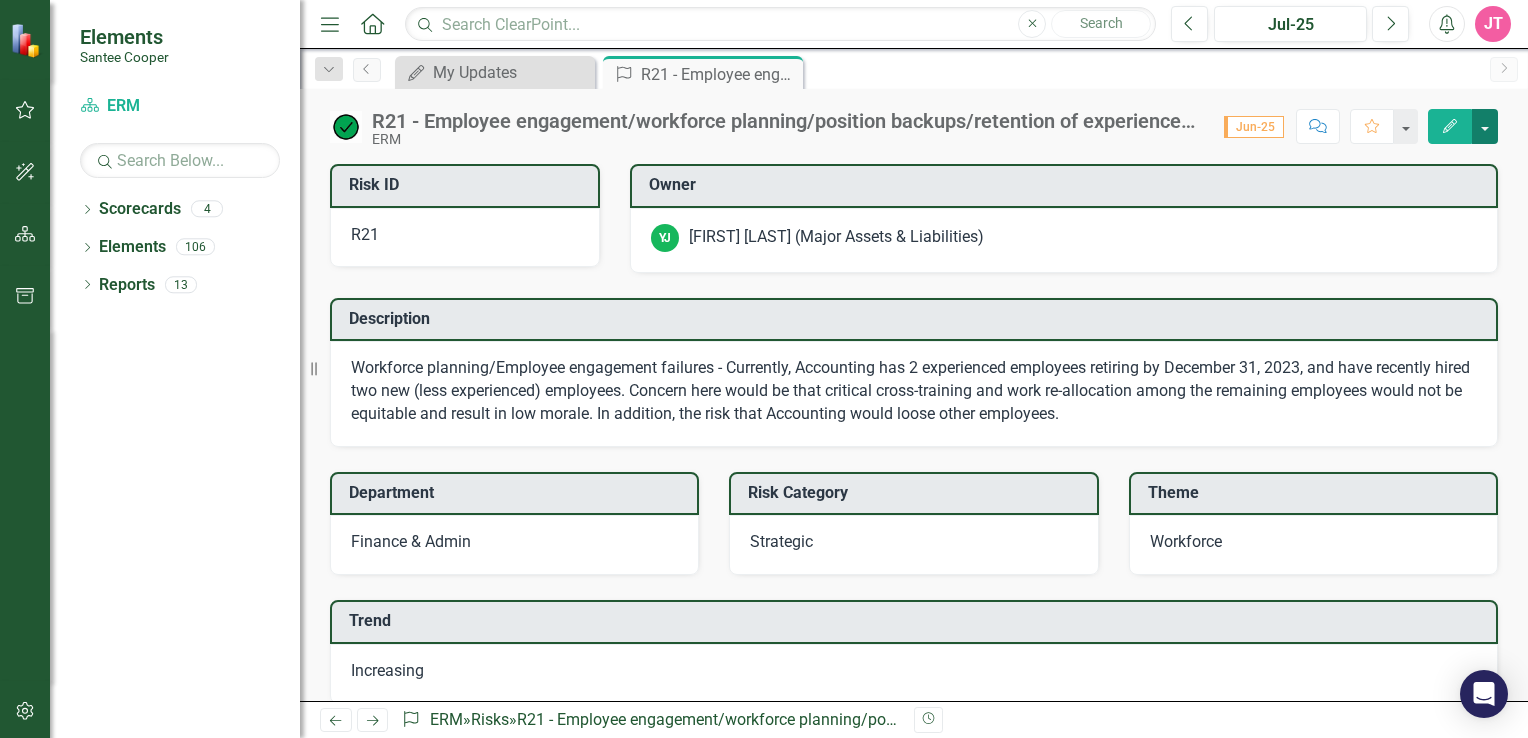click at bounding box center (1485, 126) 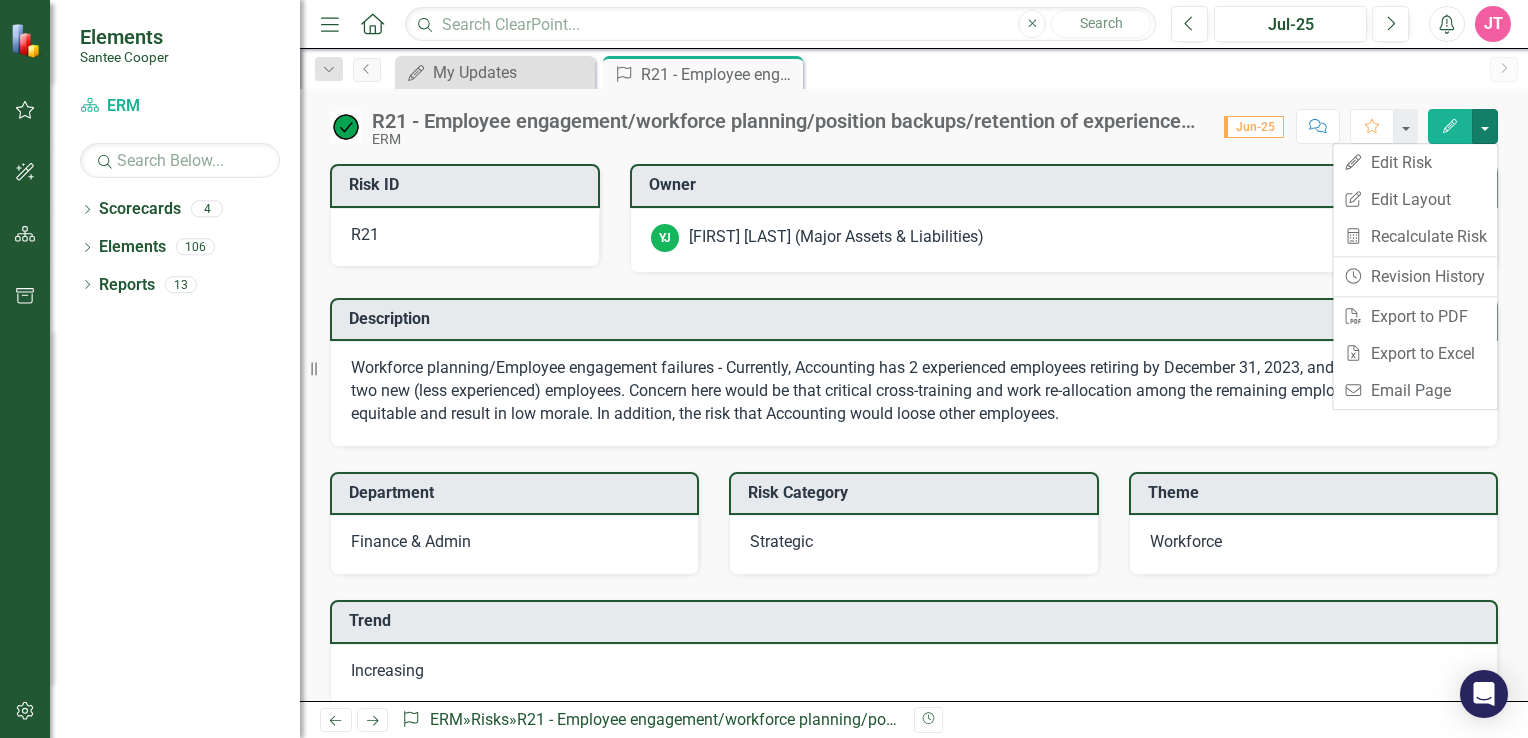 click on "My Updates My Updates Close Risk R21 - Employee engagement/workforce planning/position backups/retention of experienced employees. Pin Close" at bounding box center (935, 72) 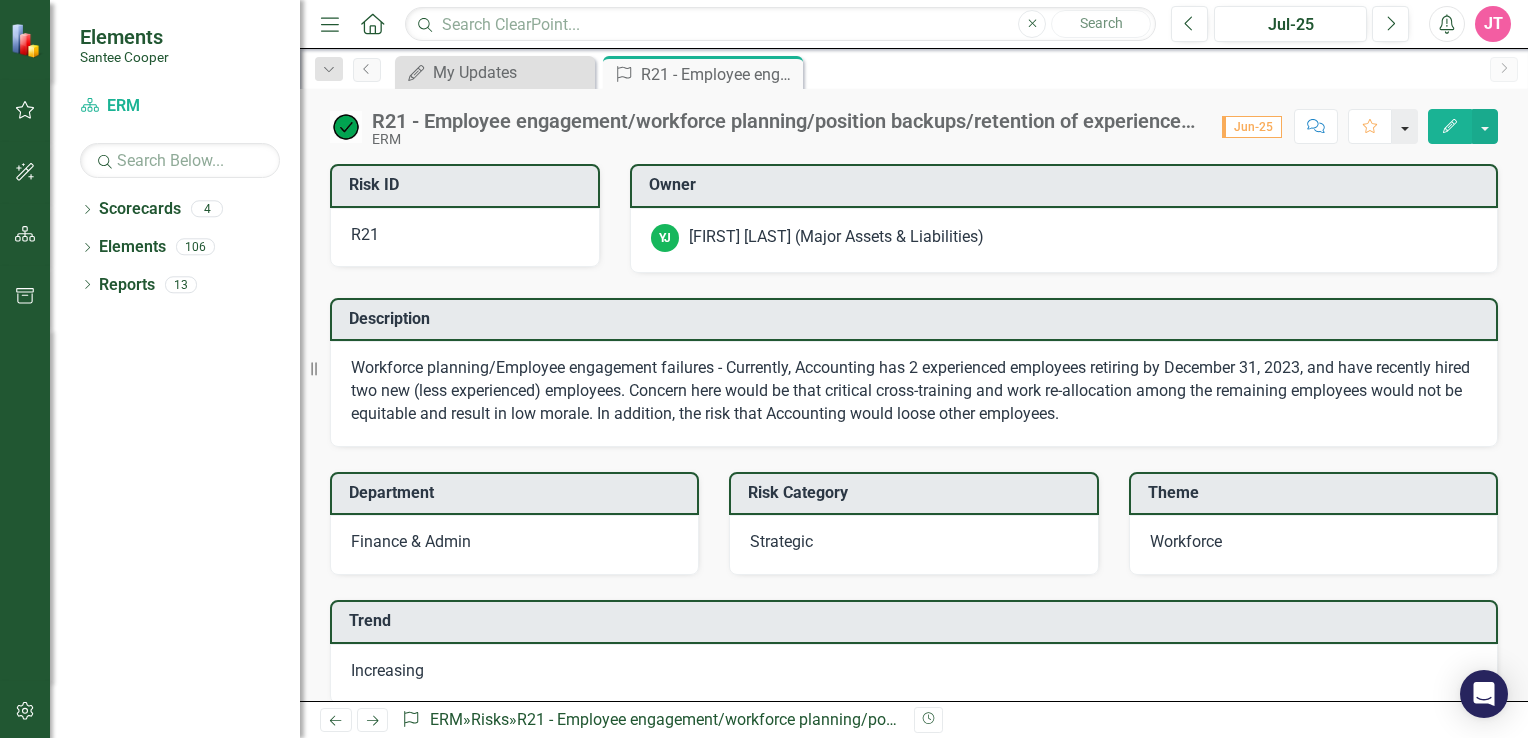 click at bounding box center [1405, 126] 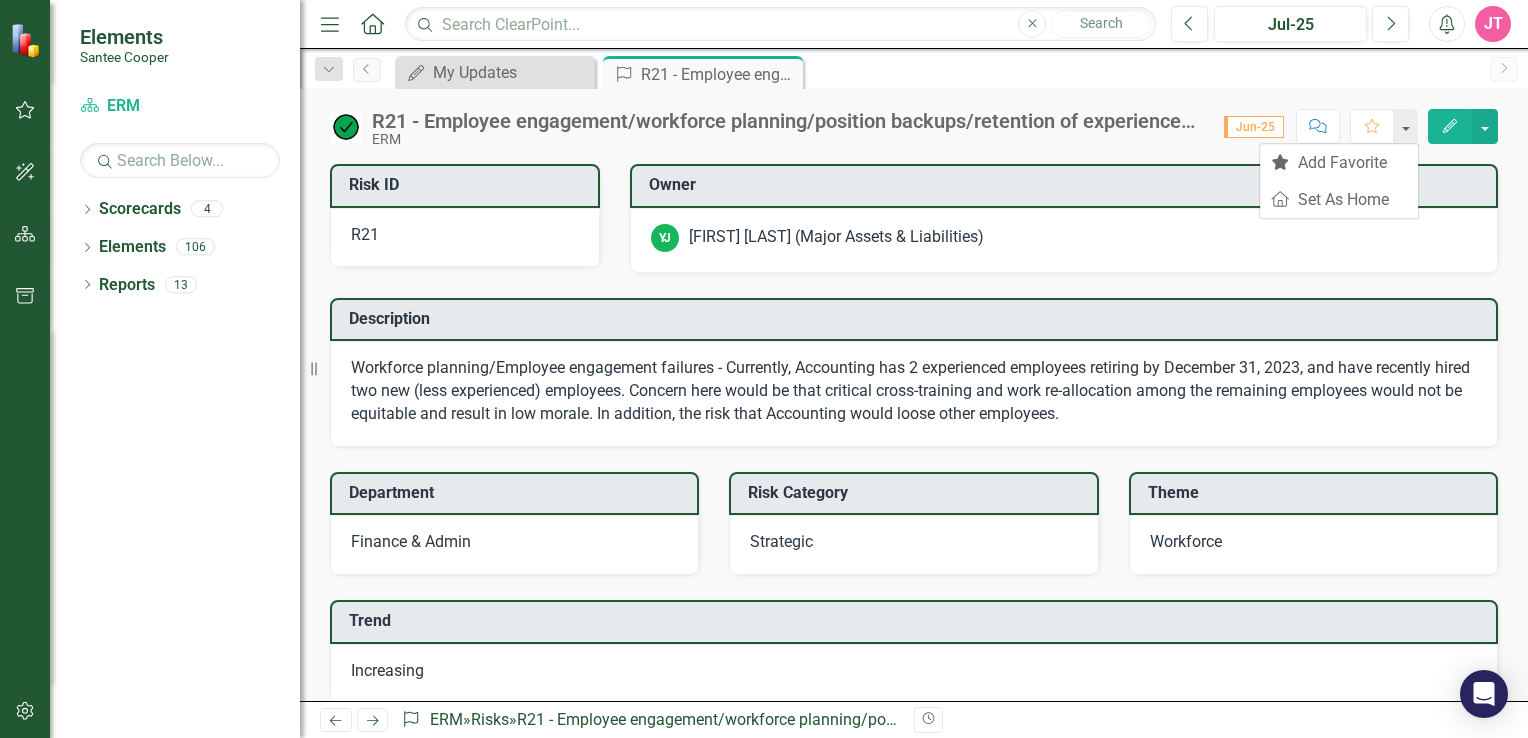 click on "My Updates My Updates Close Risk R21 - Employee engagement/workforce planning/position backups/retention of experienced employees. Pin Close" at bounding box center [935, 72] 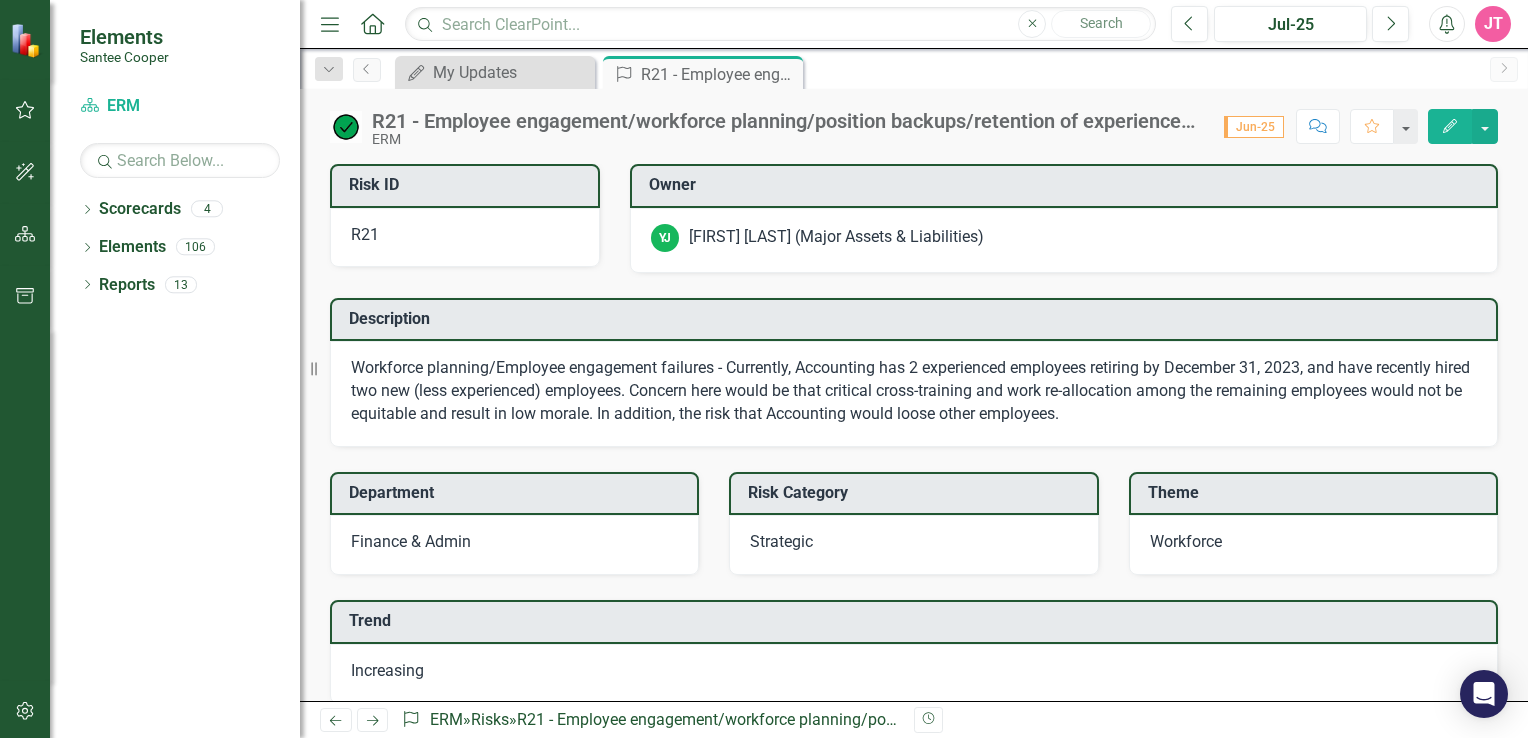 click on "Jun-25" at bounding box center (1254, 127) 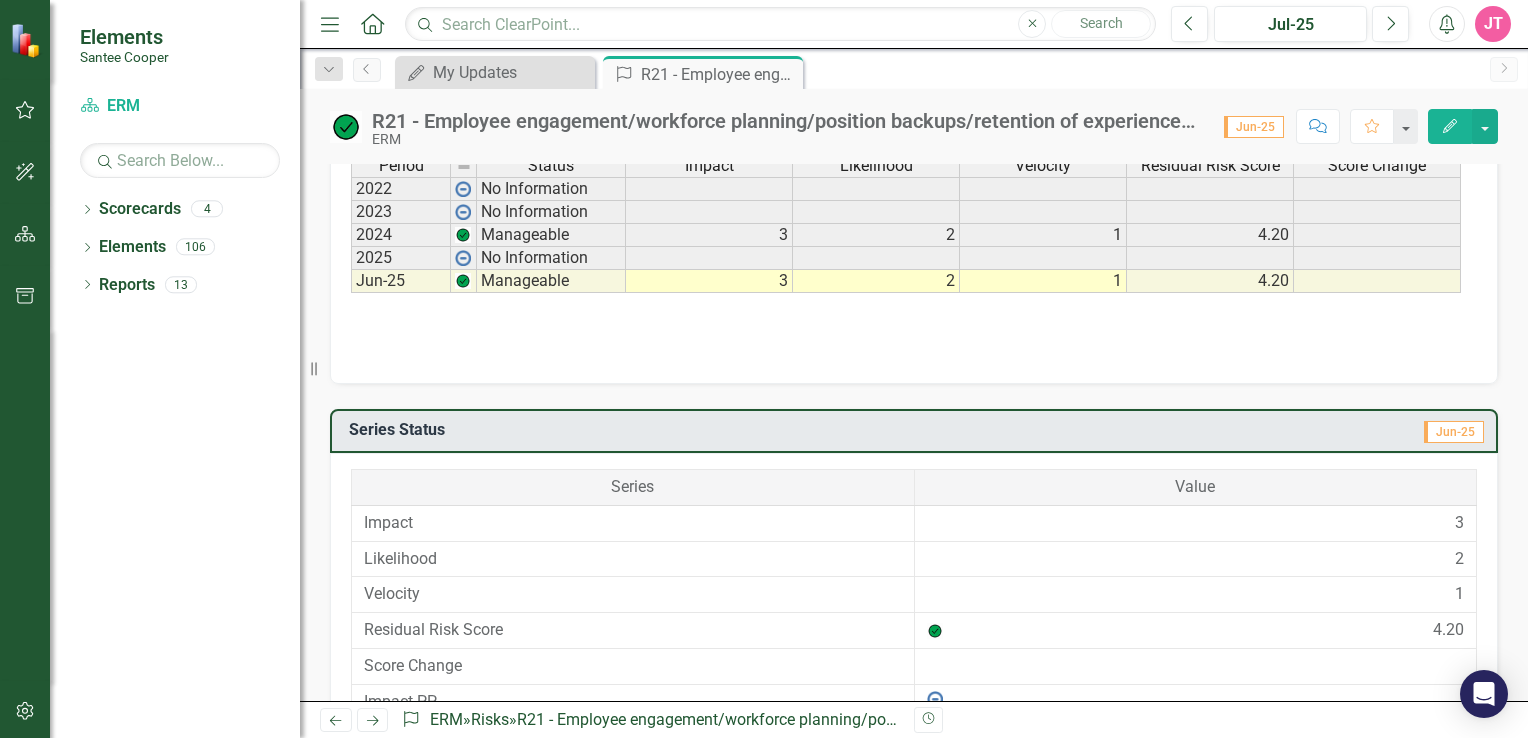 scroll, scrollTop: 1072, scrollLeft: 0, axis: vertical 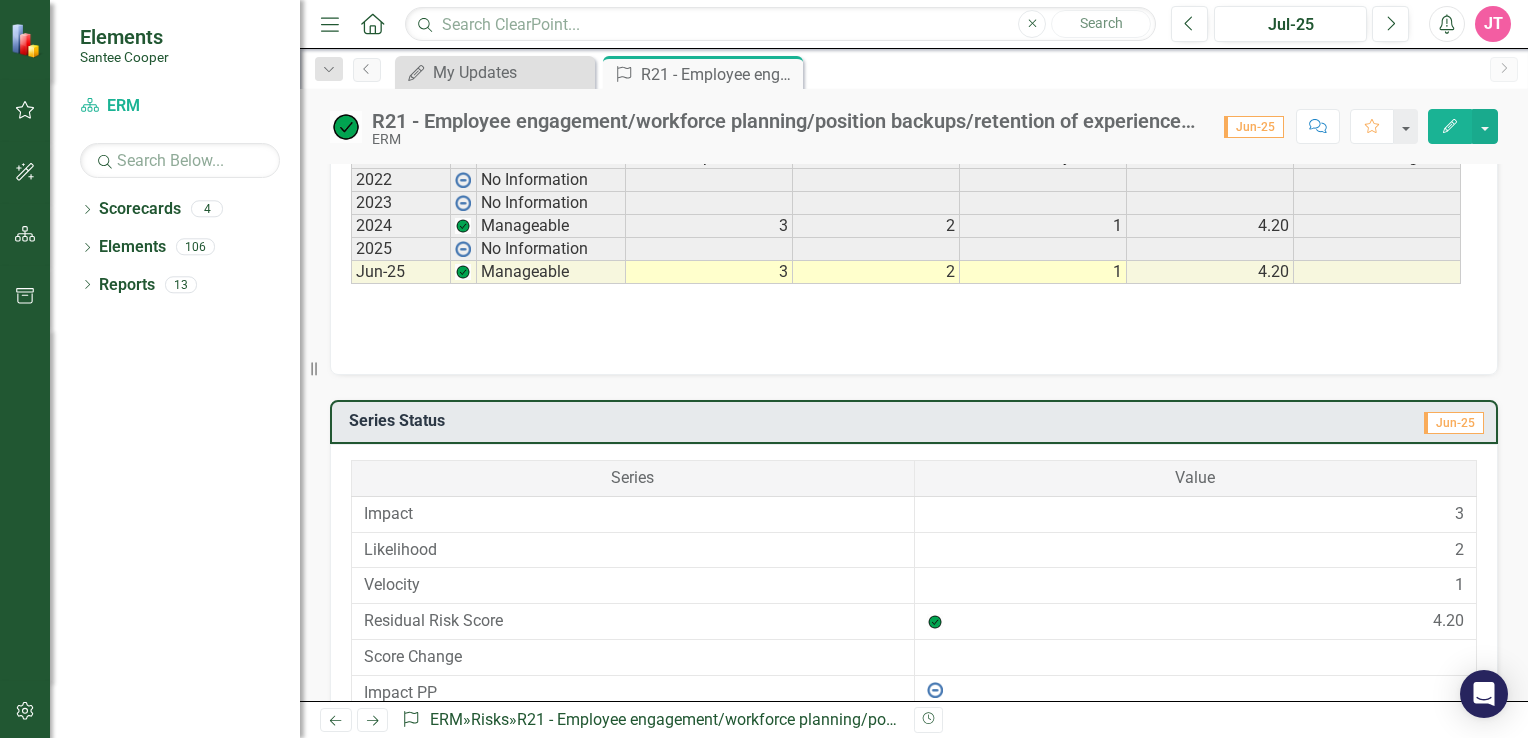 click on "Jun-25" at bounding box center (1454, 423) 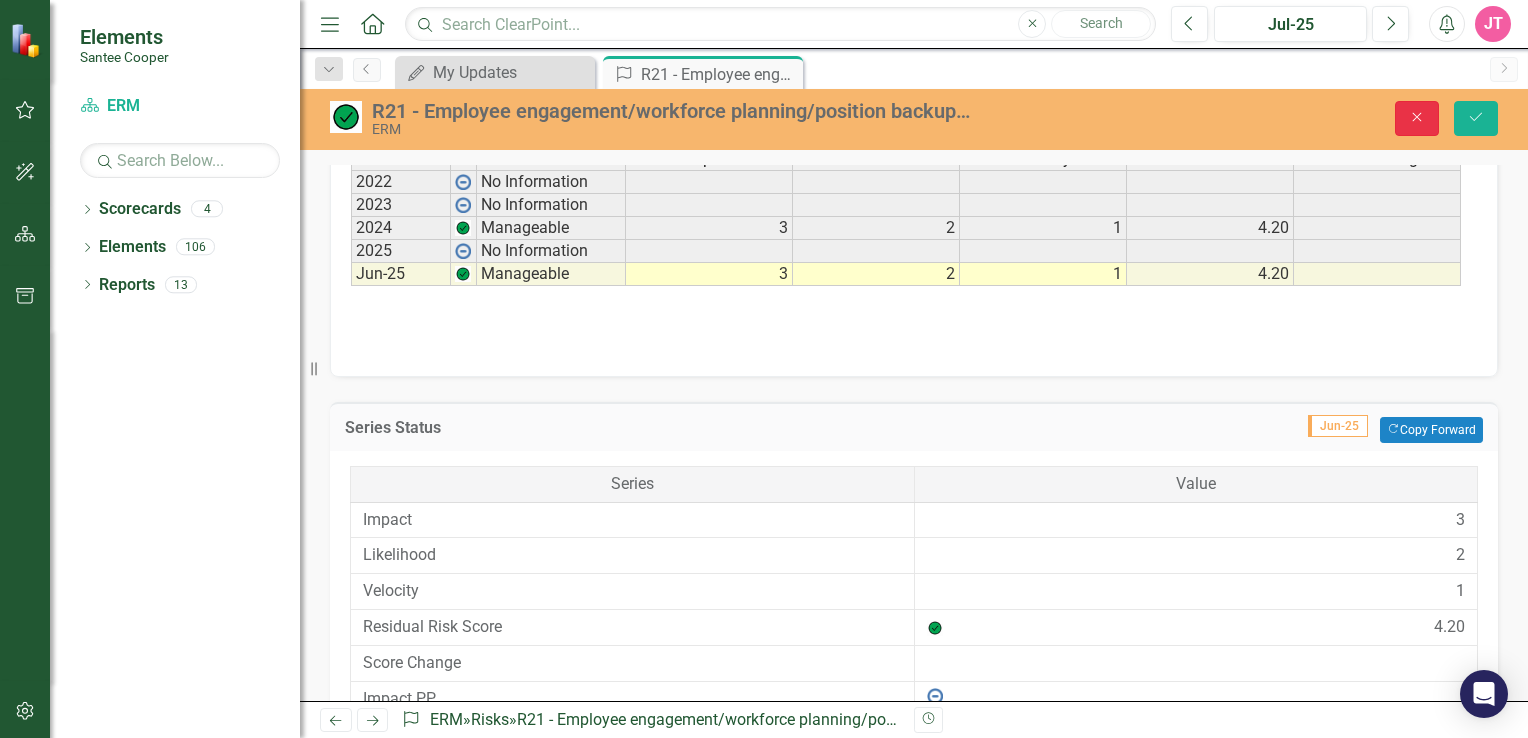 click on "Close" at bounding box center [1417, 118] 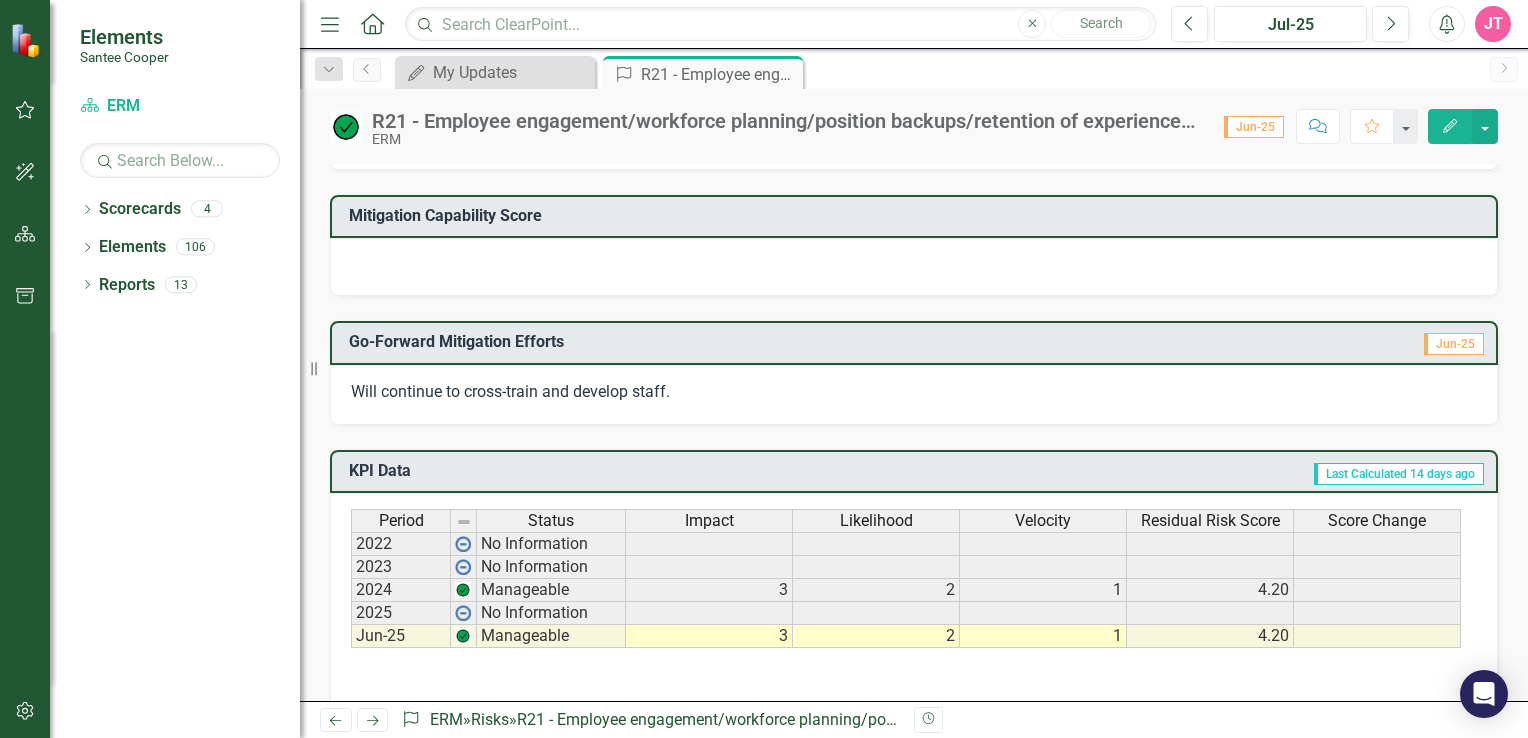 scroll, scrollTop: 624, scrollLeft: 0, axis: vertical 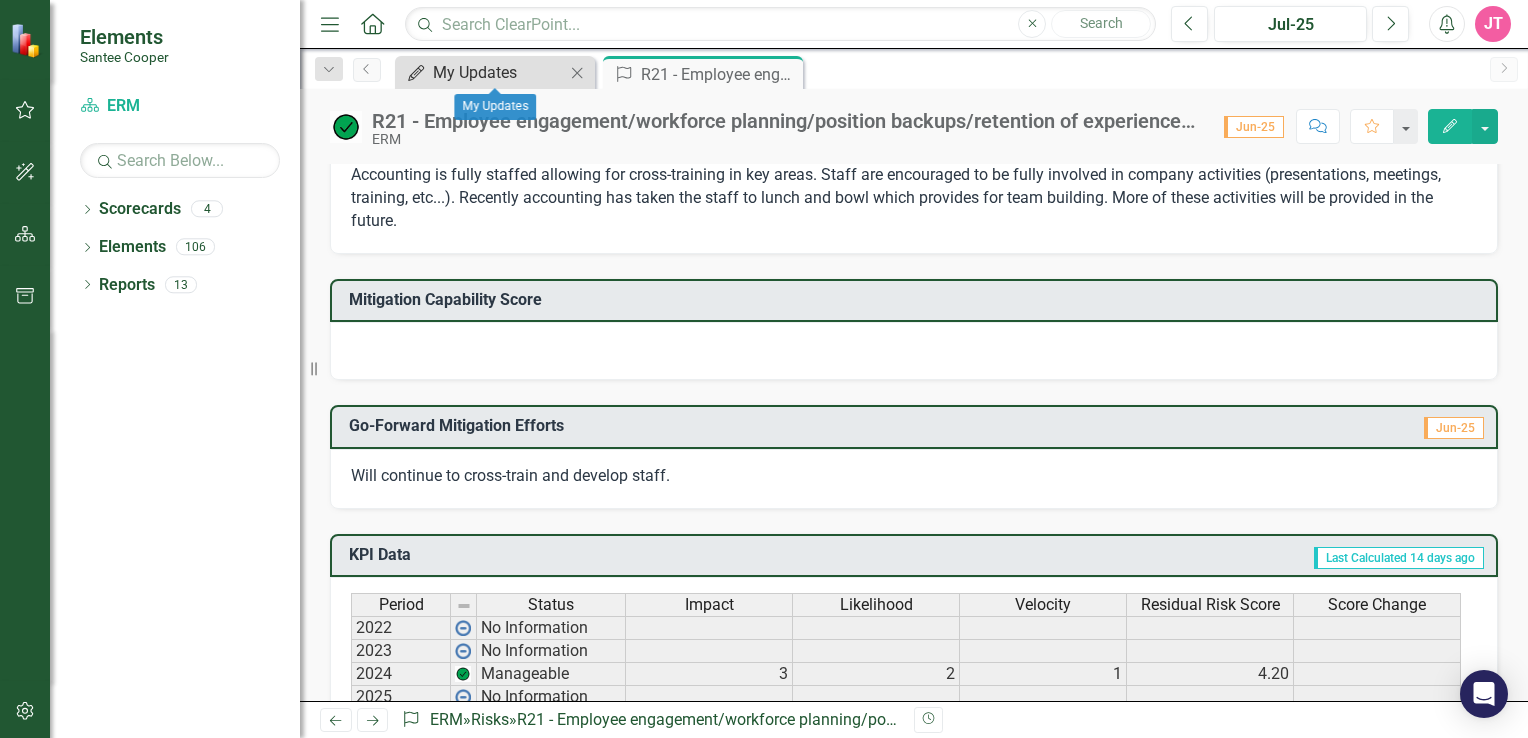 click on "My Updates" at bounding box center (499, 72) 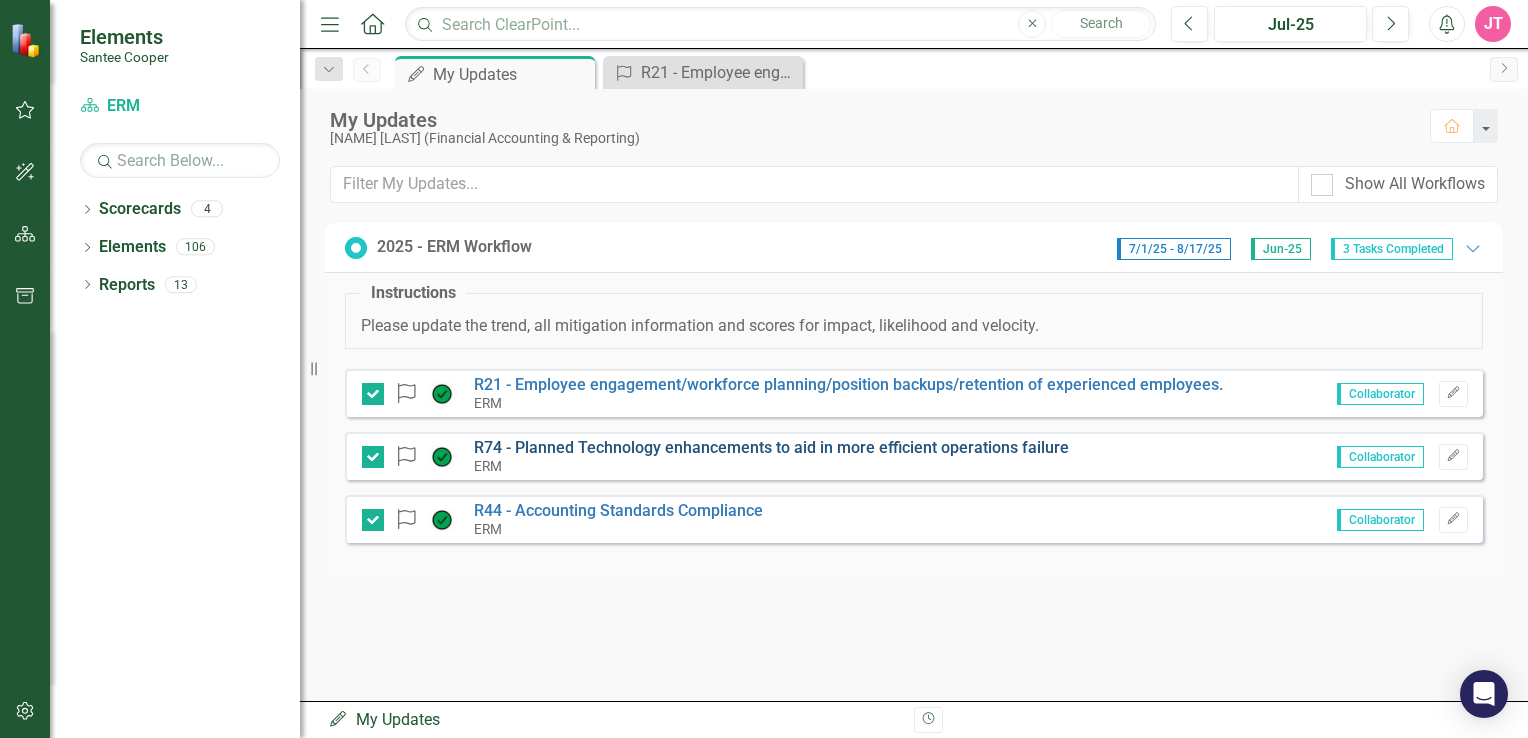 click on "R74 - Planned Technology enhancements to aid in more efficient operations failure" at bounding box center (771, 447) 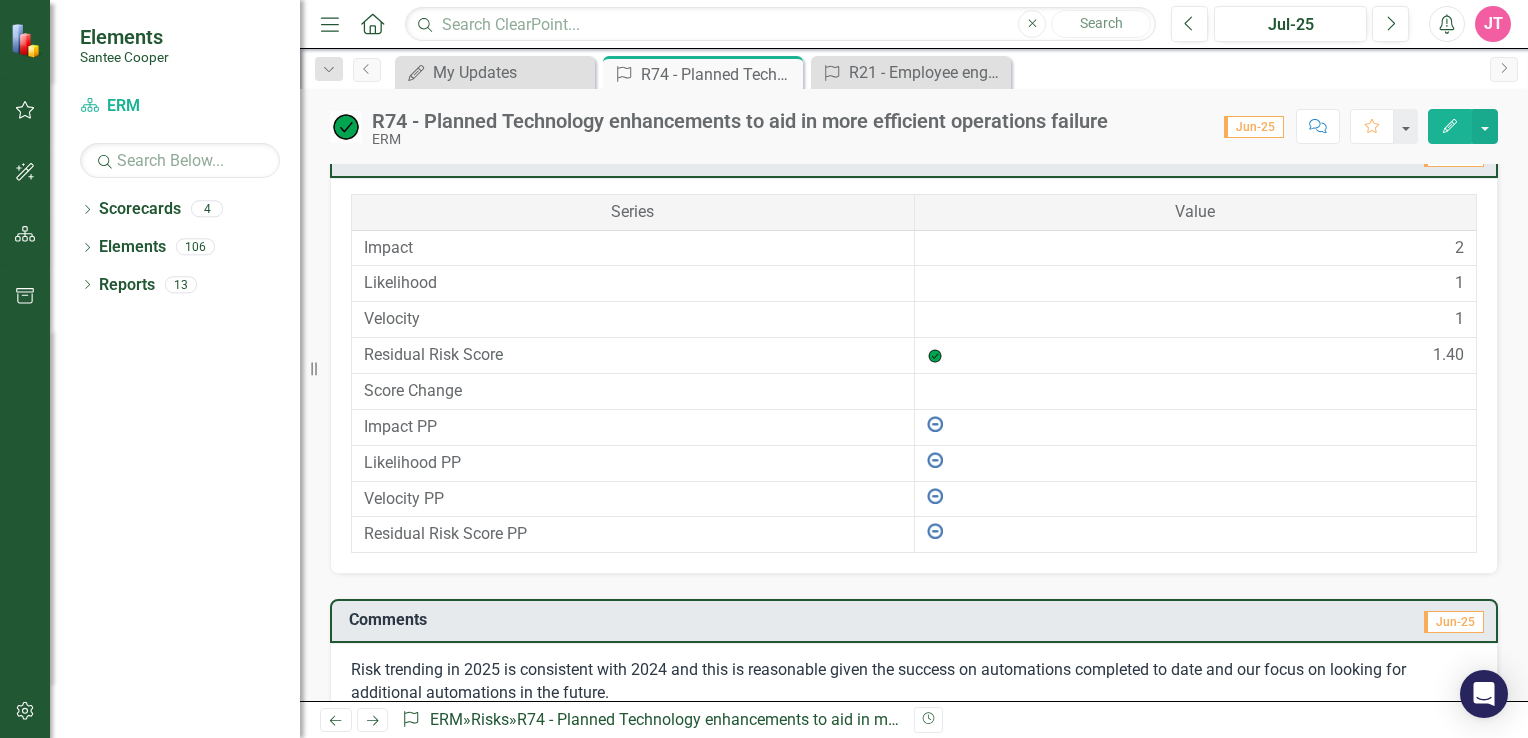scroll, scrollTop: 1398, scrollLeft: 0, axis: vertical 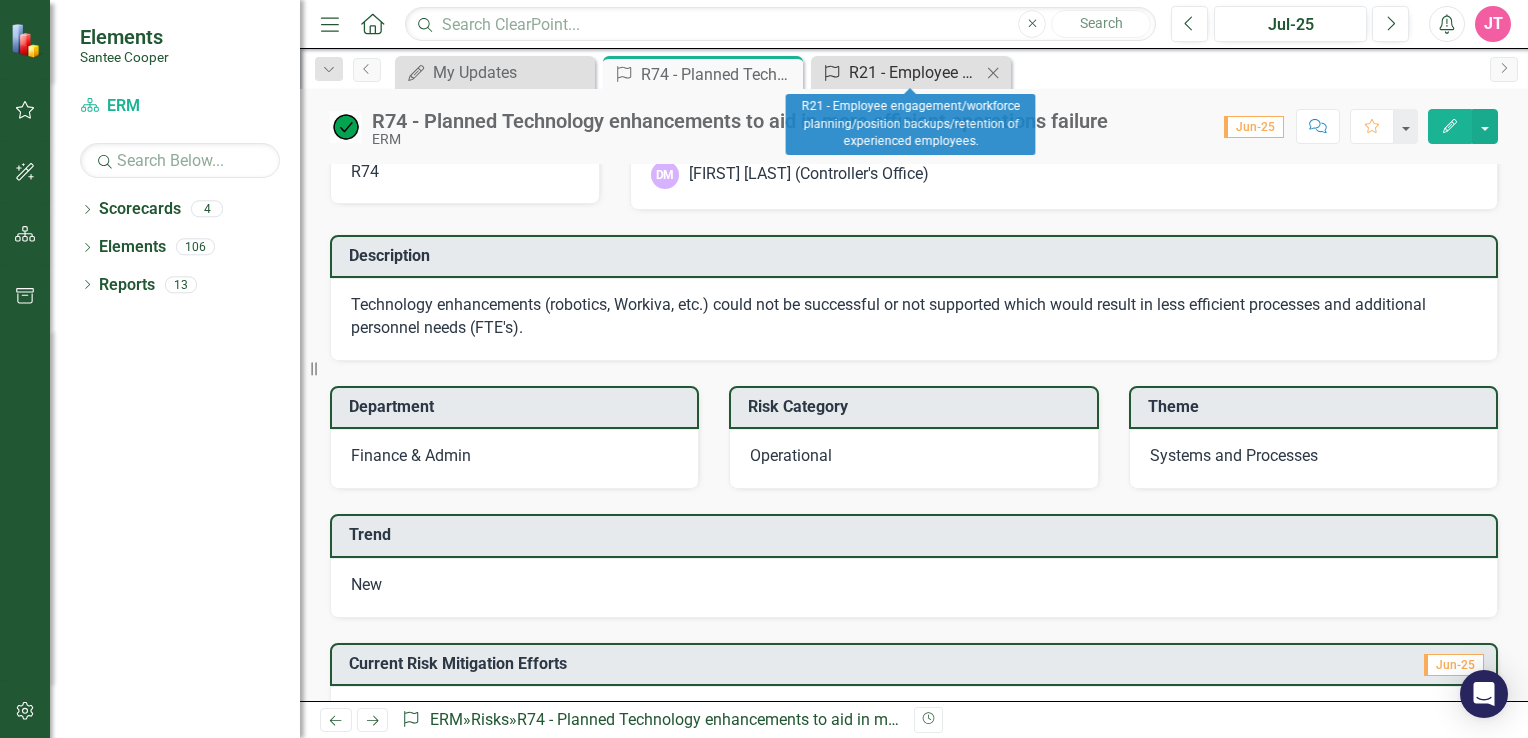 click on "R21 - Employee engagement/workforce planning/position backups/retention of experienced employees." at bounding box center (915, 72) 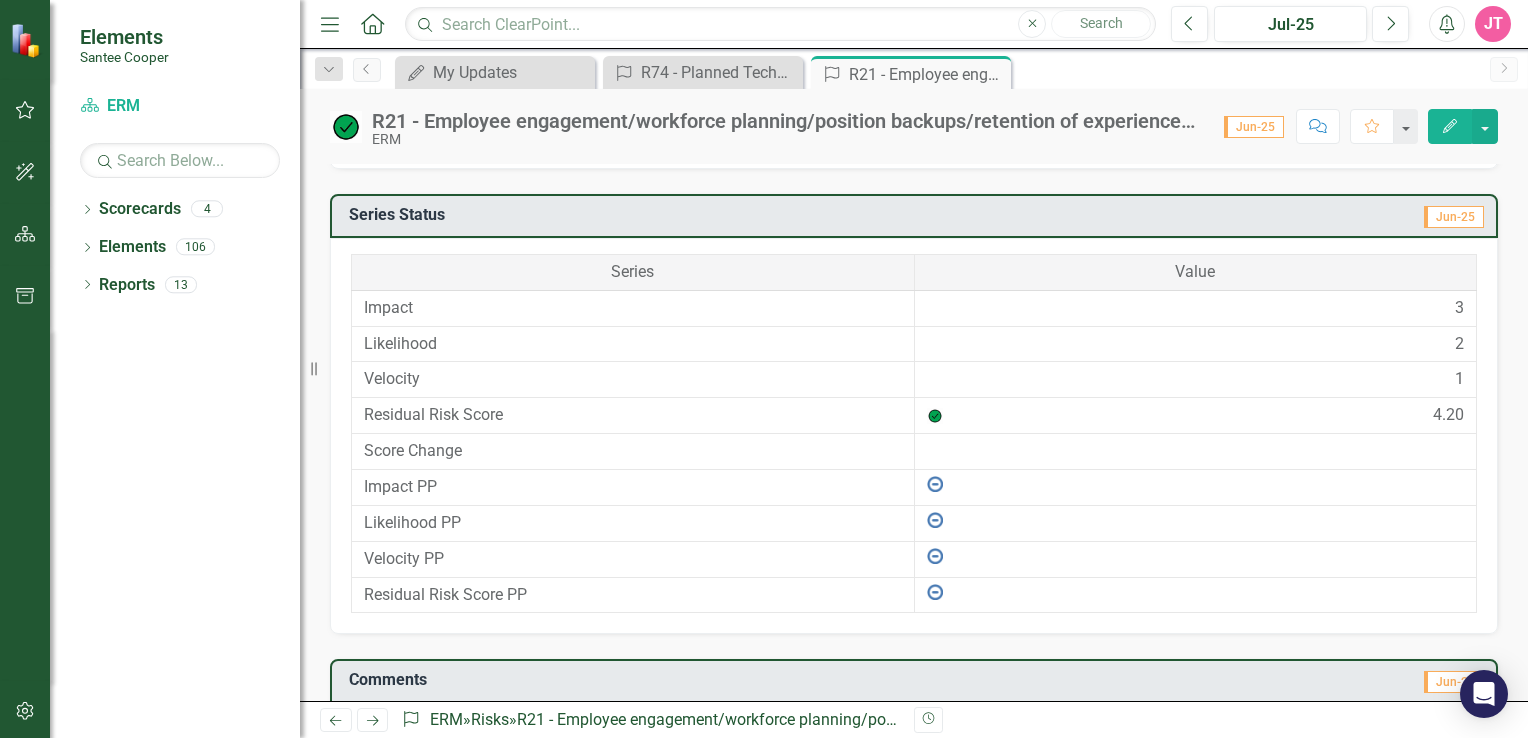 scroll, scrollTop: 1343, scrollLeft: 0, axis: vertical 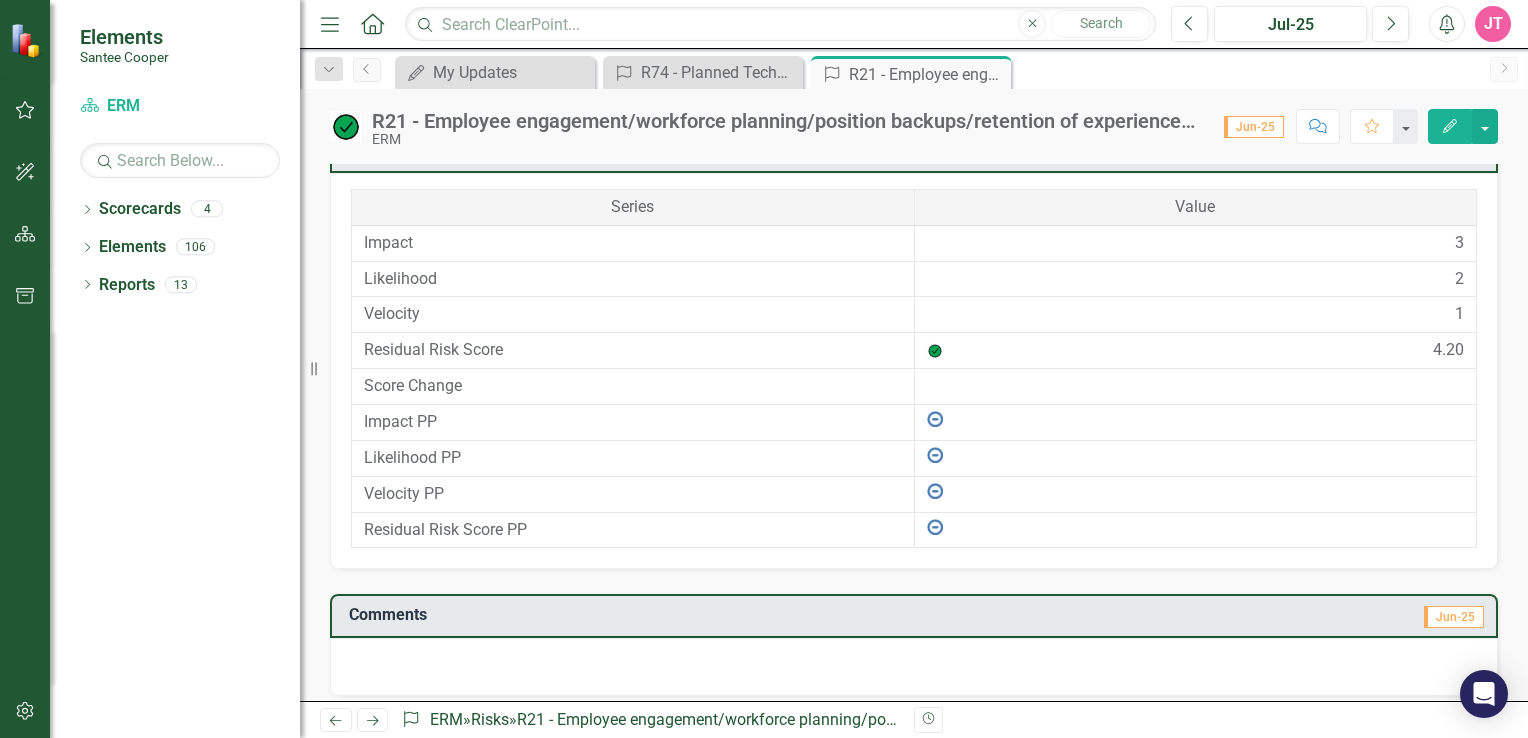 click at bounding box center [914, 667] 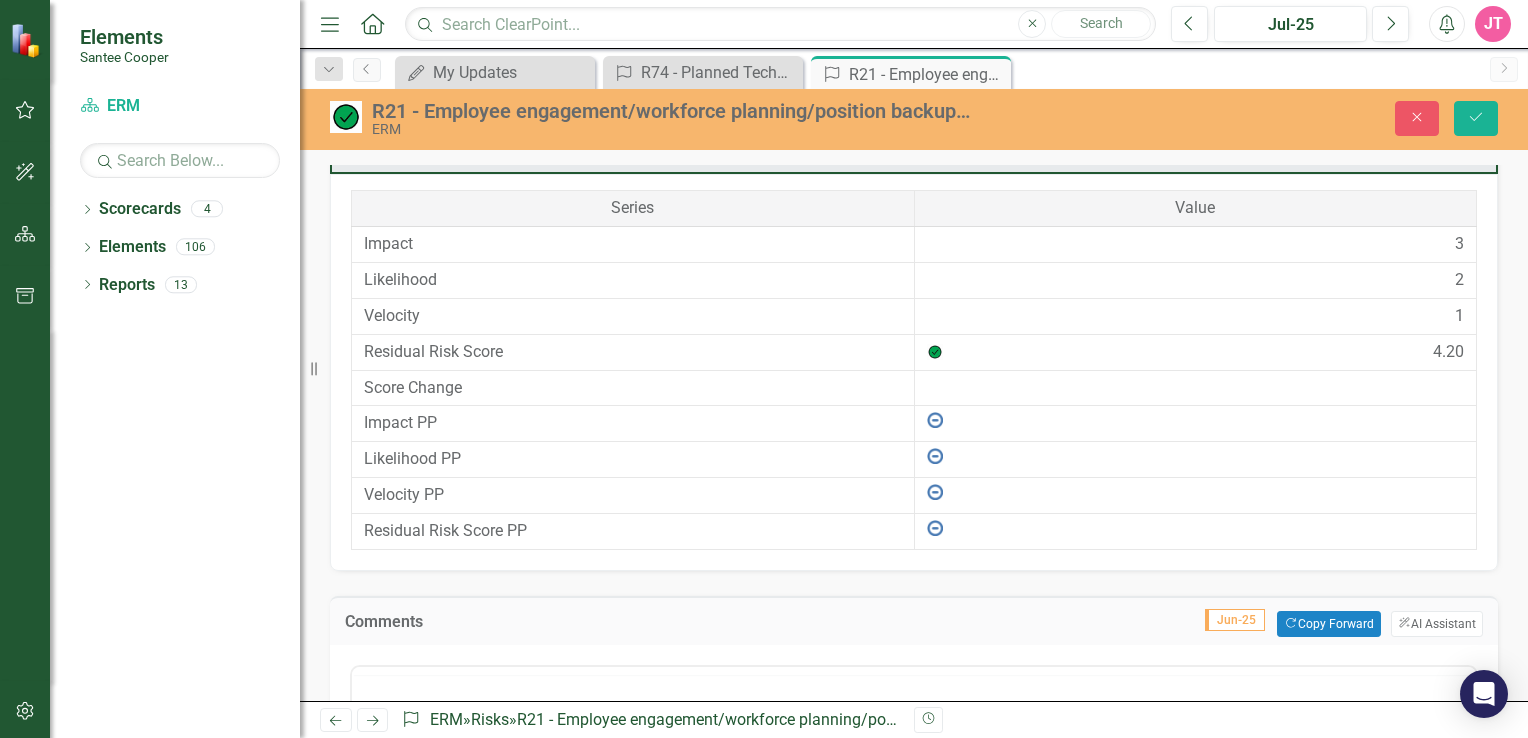 scroll, scrollTop: 0, scrollLeft: 0, axis: both 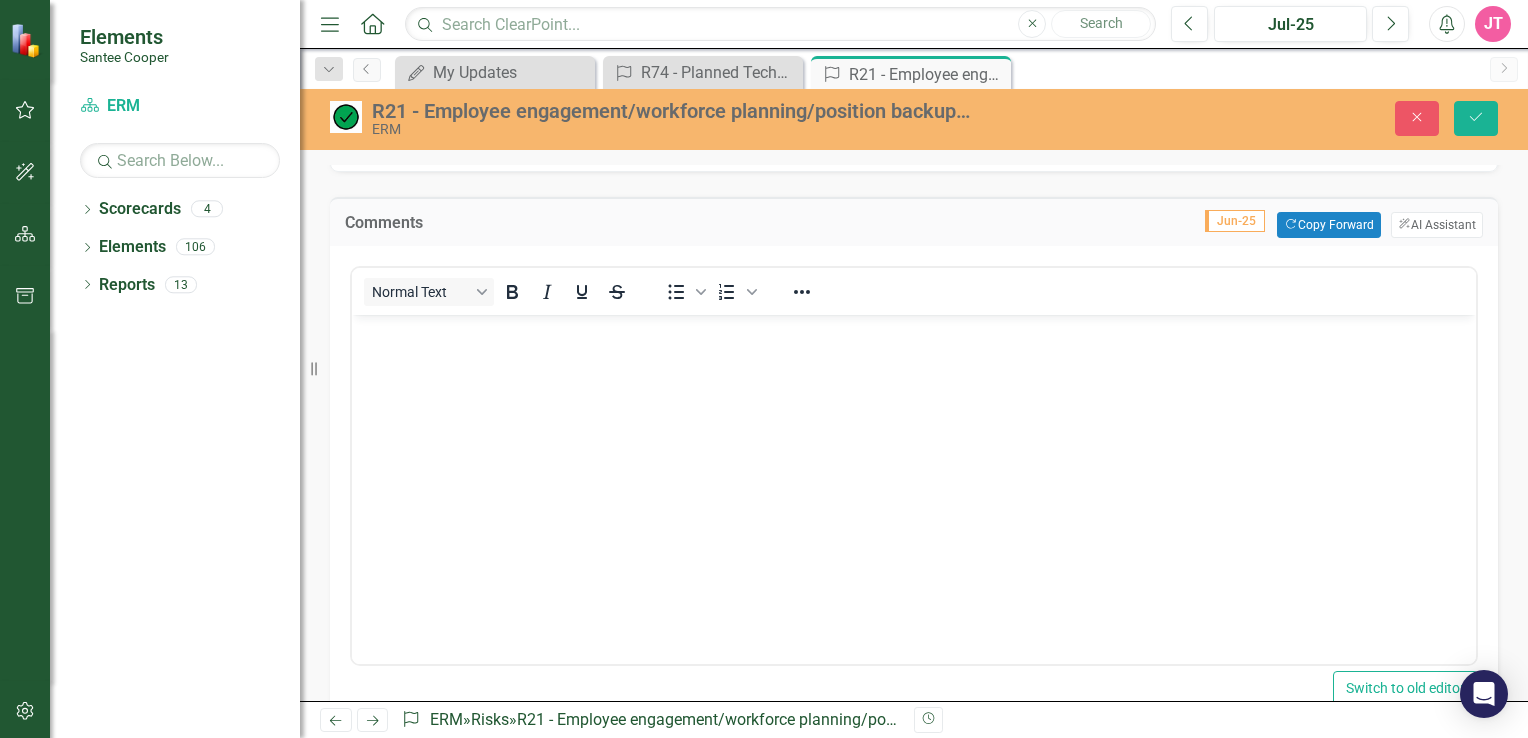 drag, startPoint x: 1518, startPoint y: 538, endPoint x: 1059, endPoint y: 291, distance: 521.2389 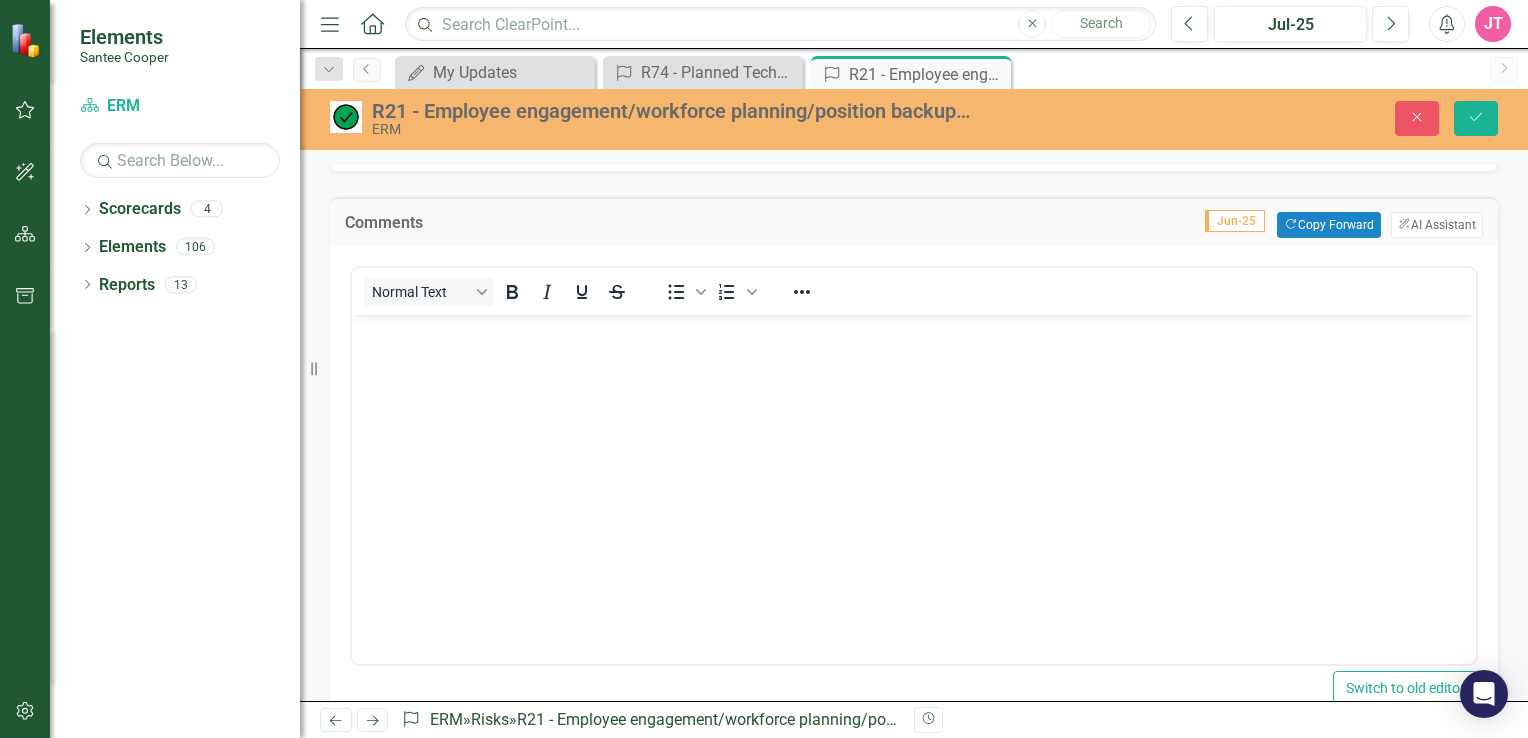 scroll, scrollTop: 1735, scrollLeft: 0, axis: vertical 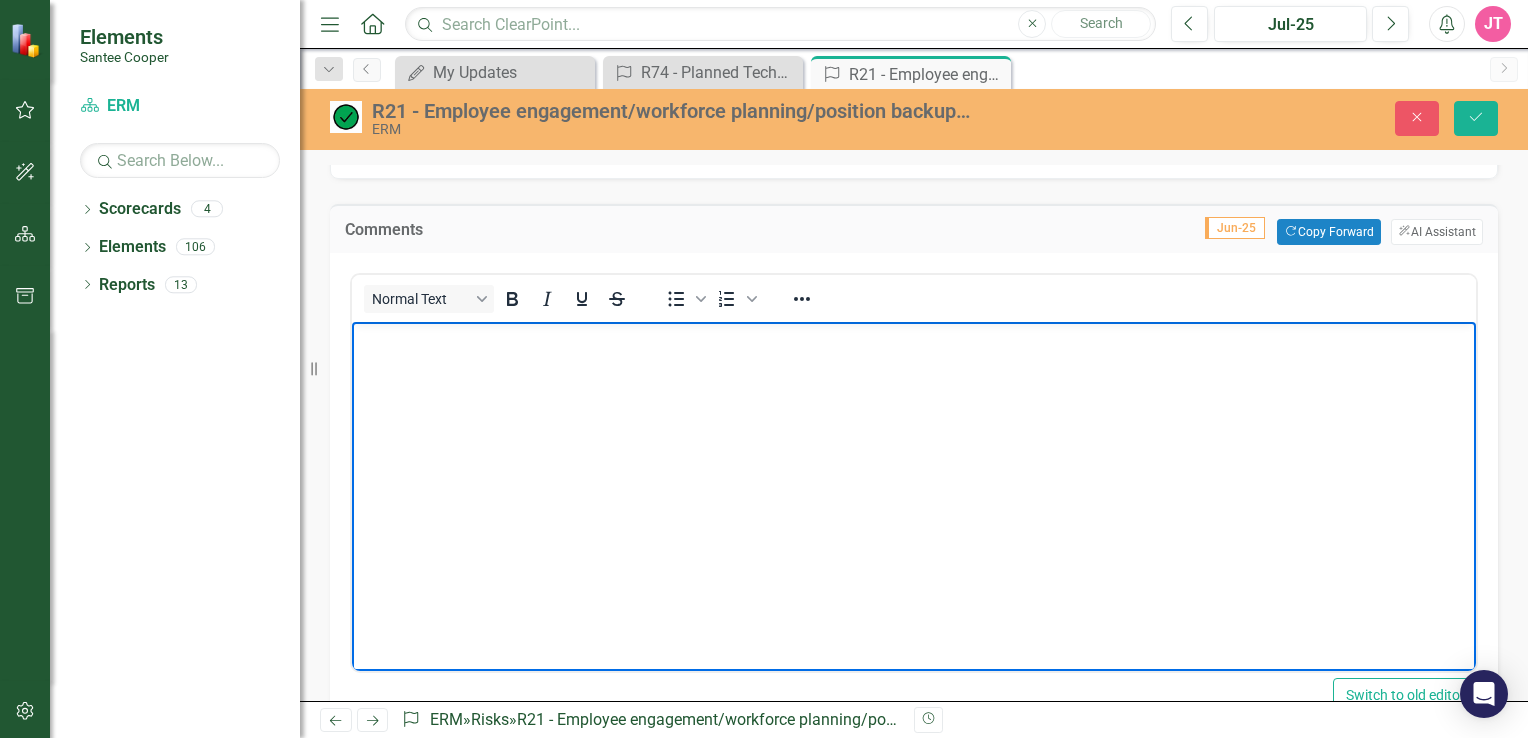 click at bounding box center (914, 471) 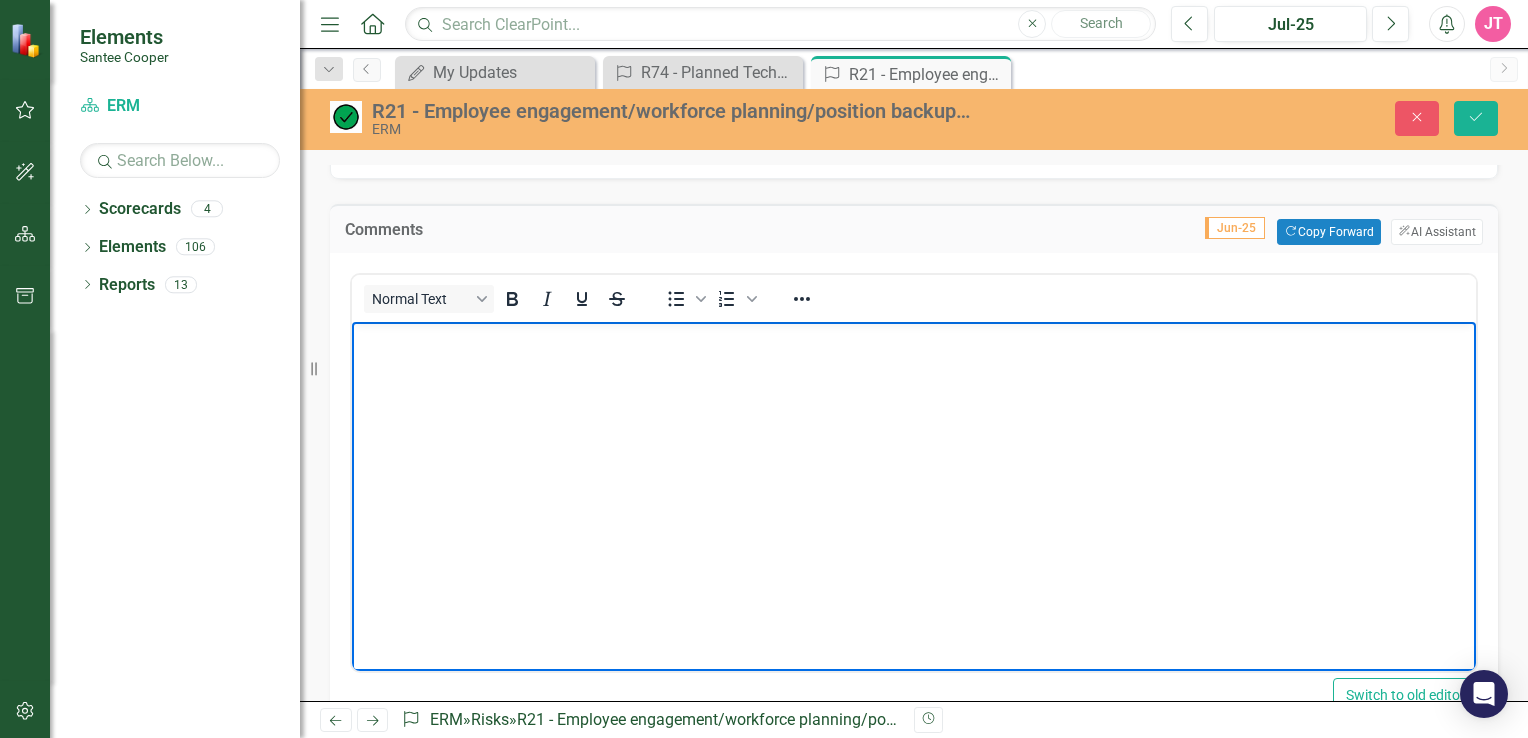 type 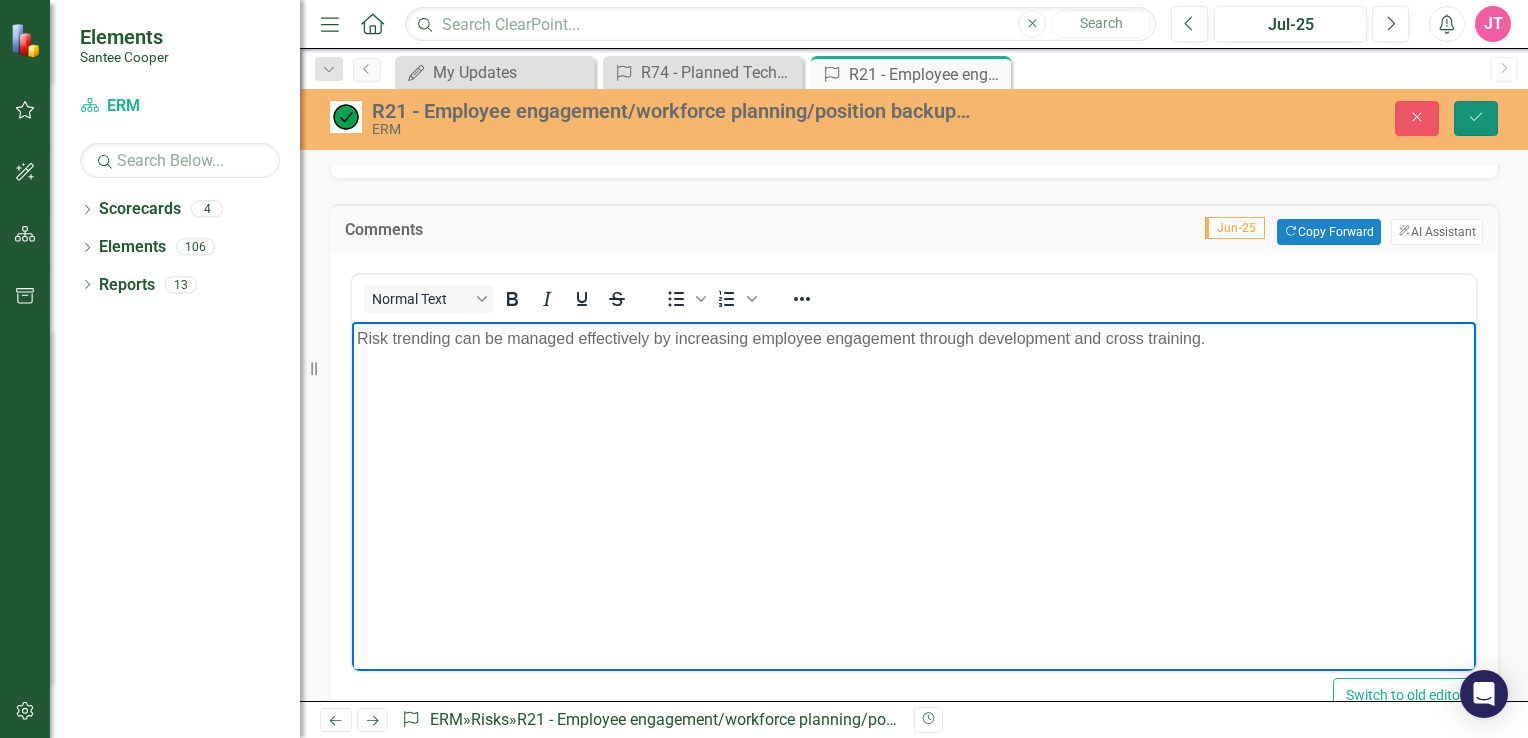 click on "Save" at bounding box center [1476, 118] 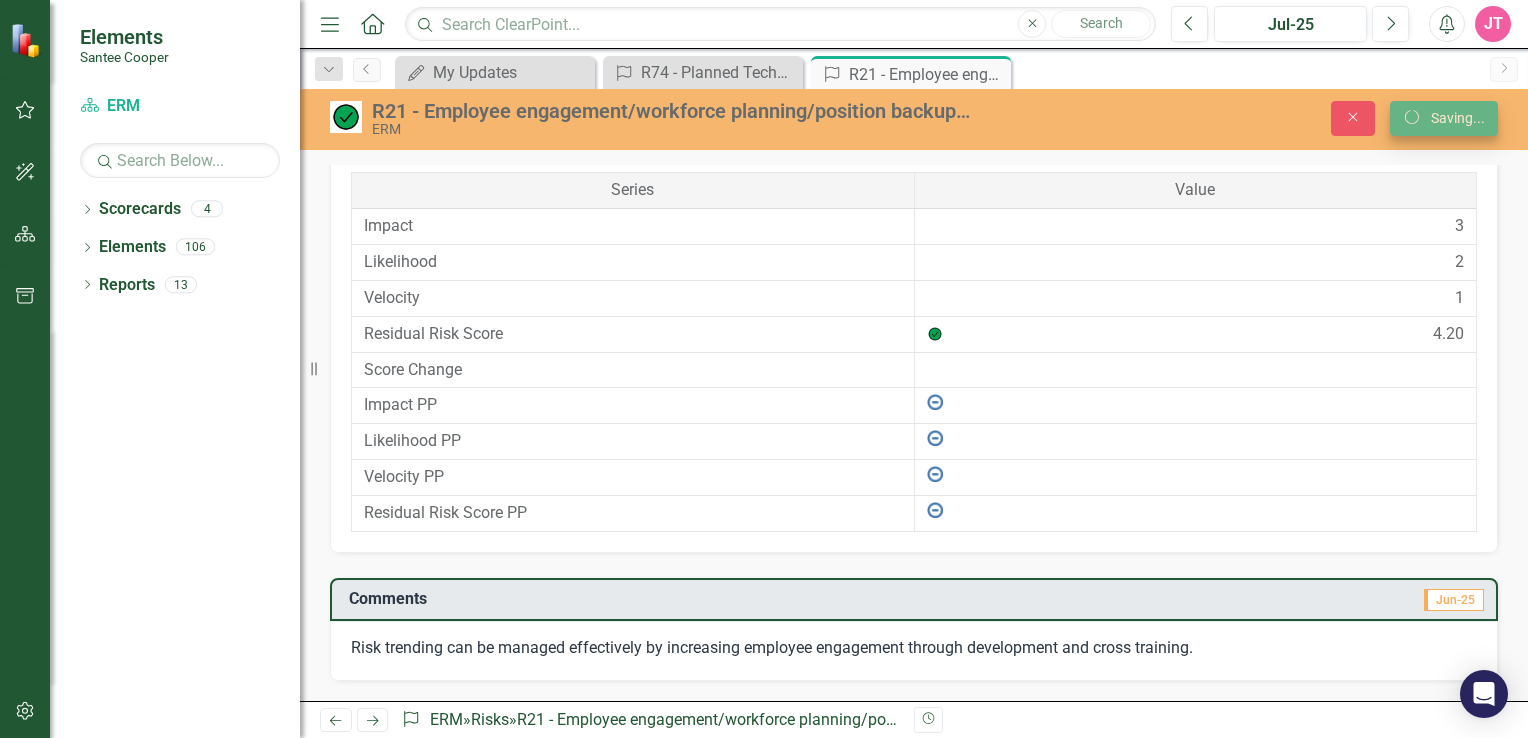 scroll, scrollTop: 1346, scrollLeft: 0, axis: vertical 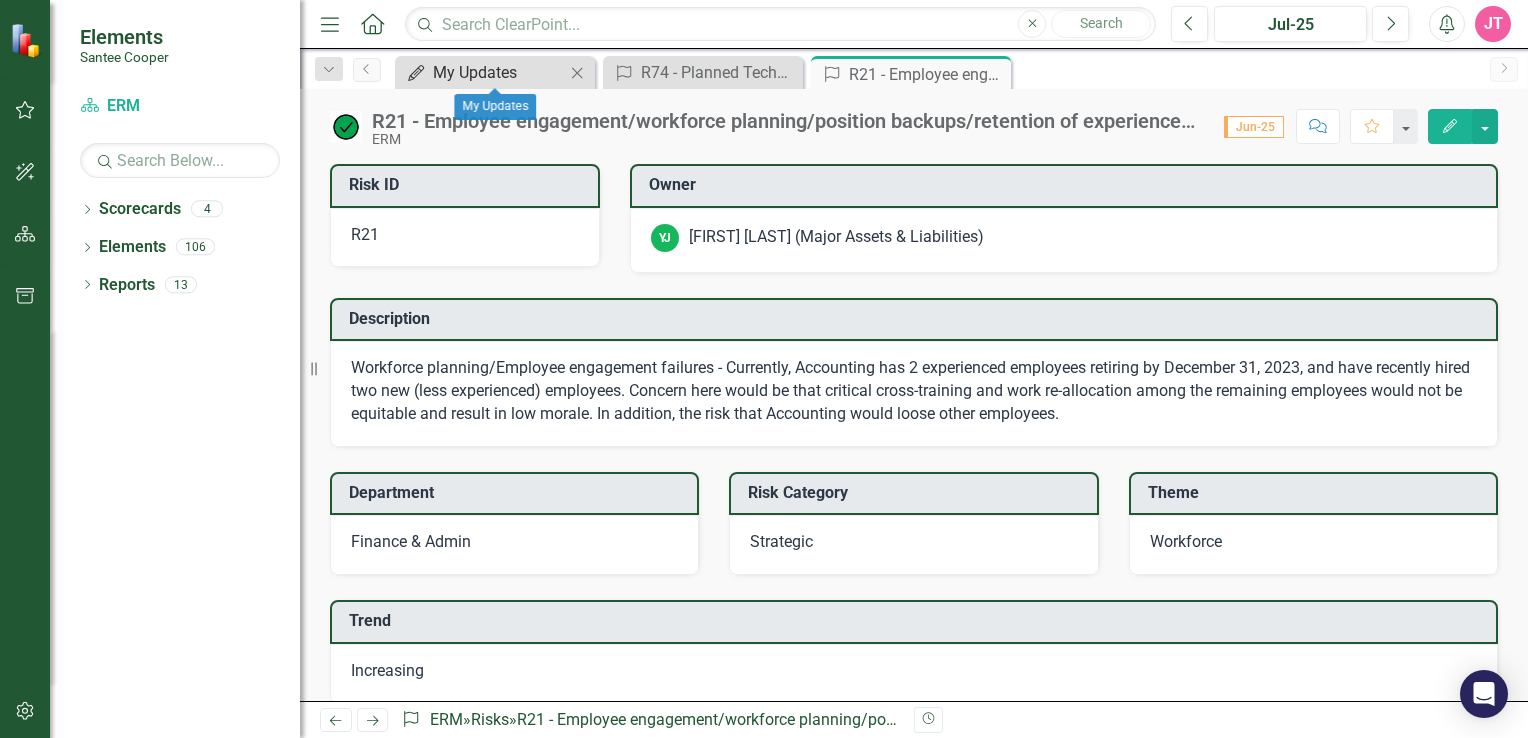 click on "My Updates" at bounding box center (499, 72) 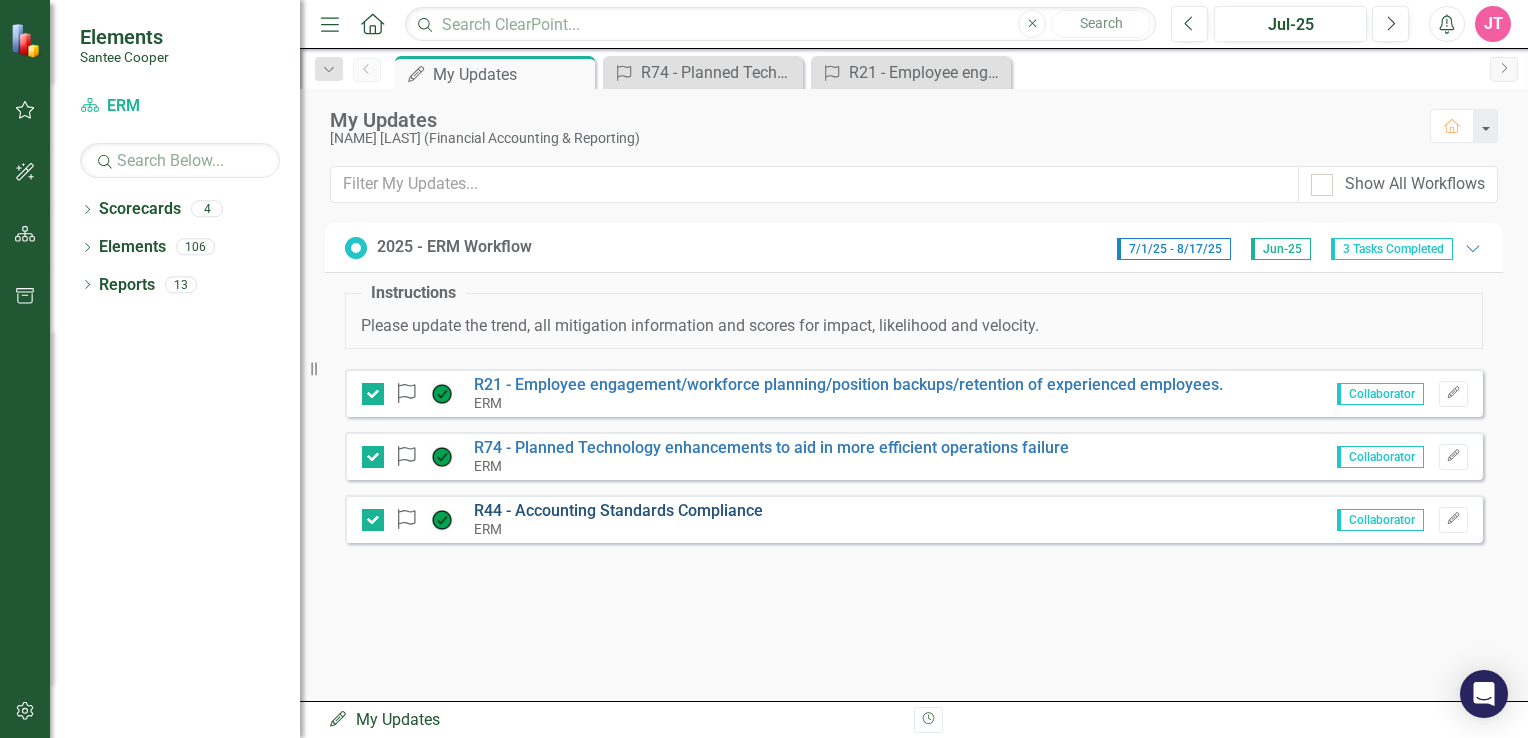 click on "R44 - Accounting Standards Compliance" at bounding box center (618, 510) 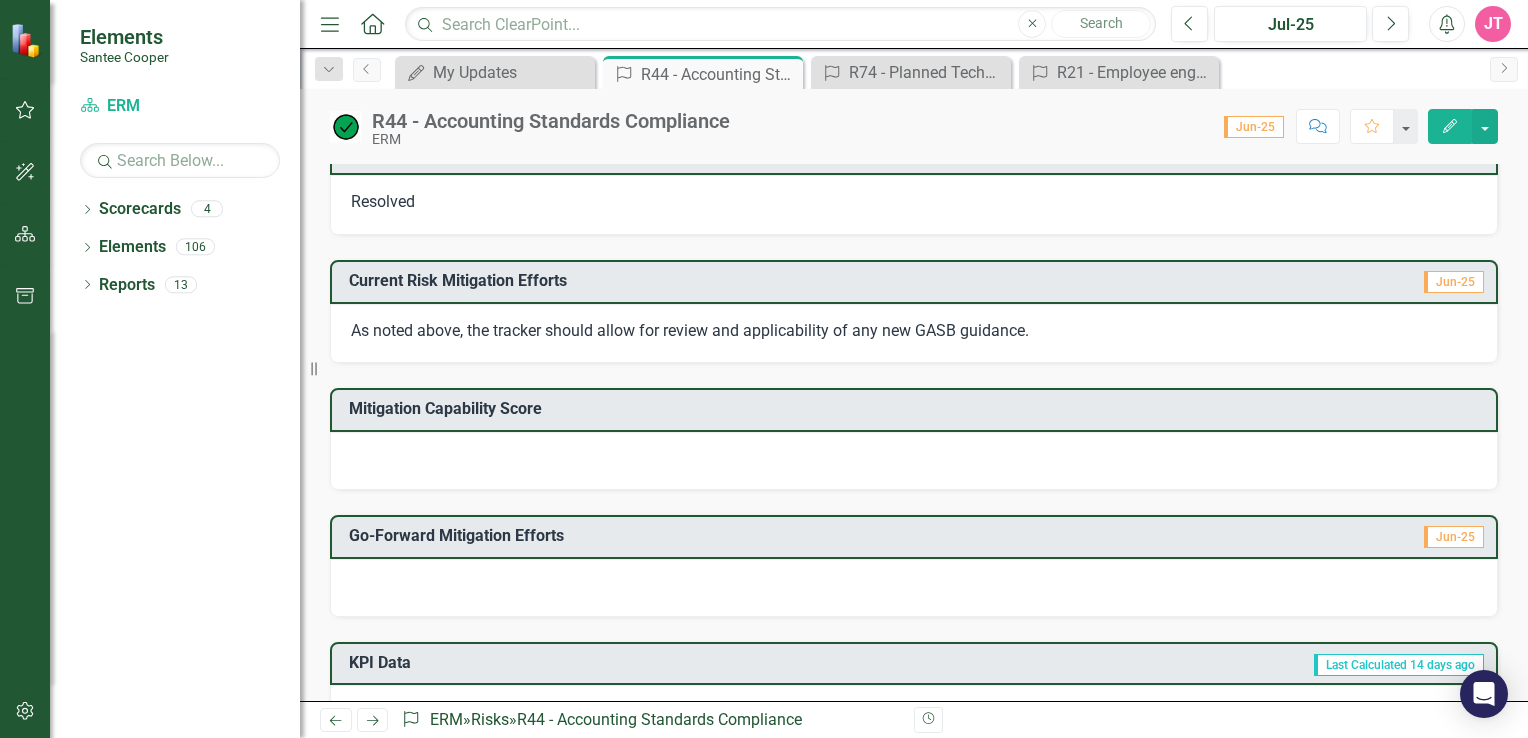 scroll, scrollTop: 428, scrollLeft: 0, axis: vertical 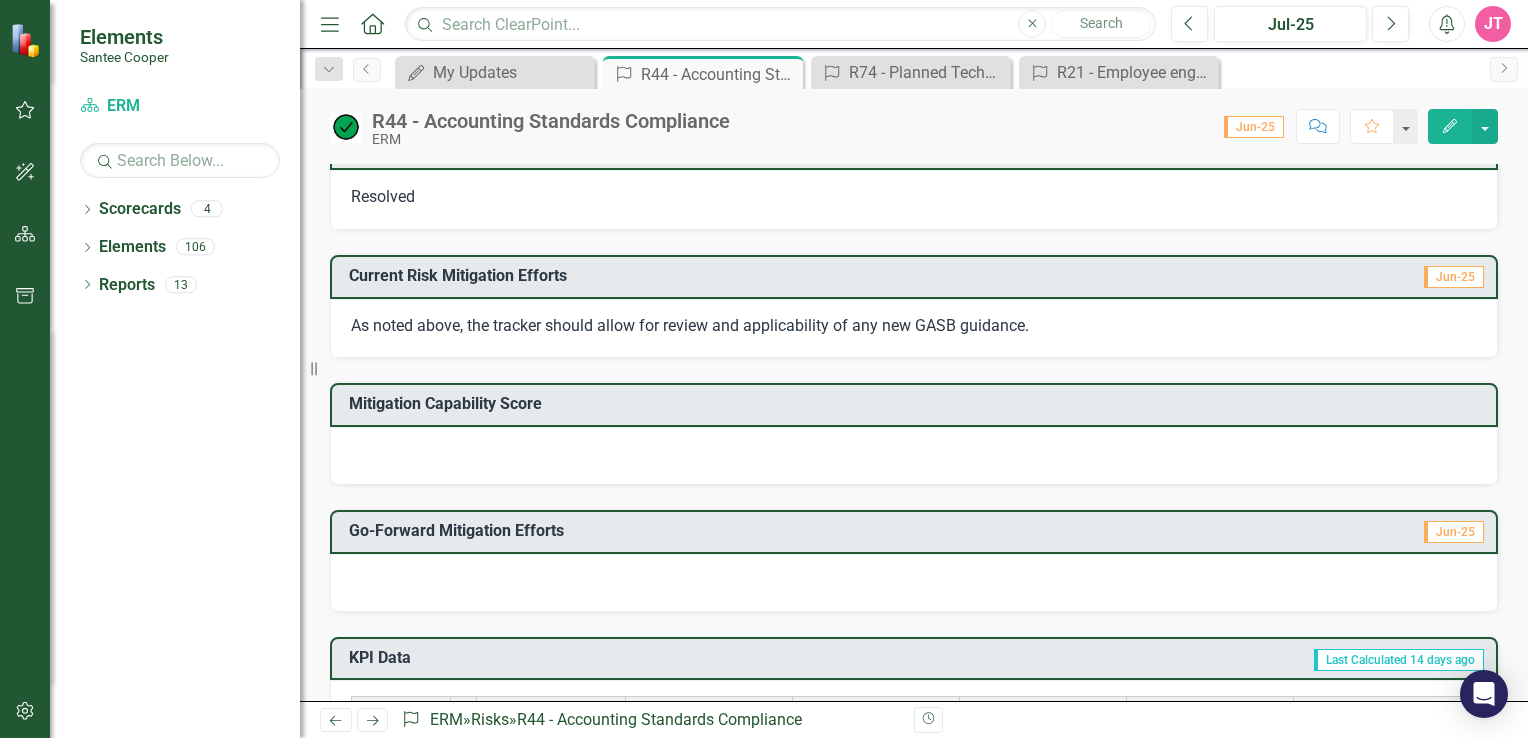 click at bounding box center [914, 583] 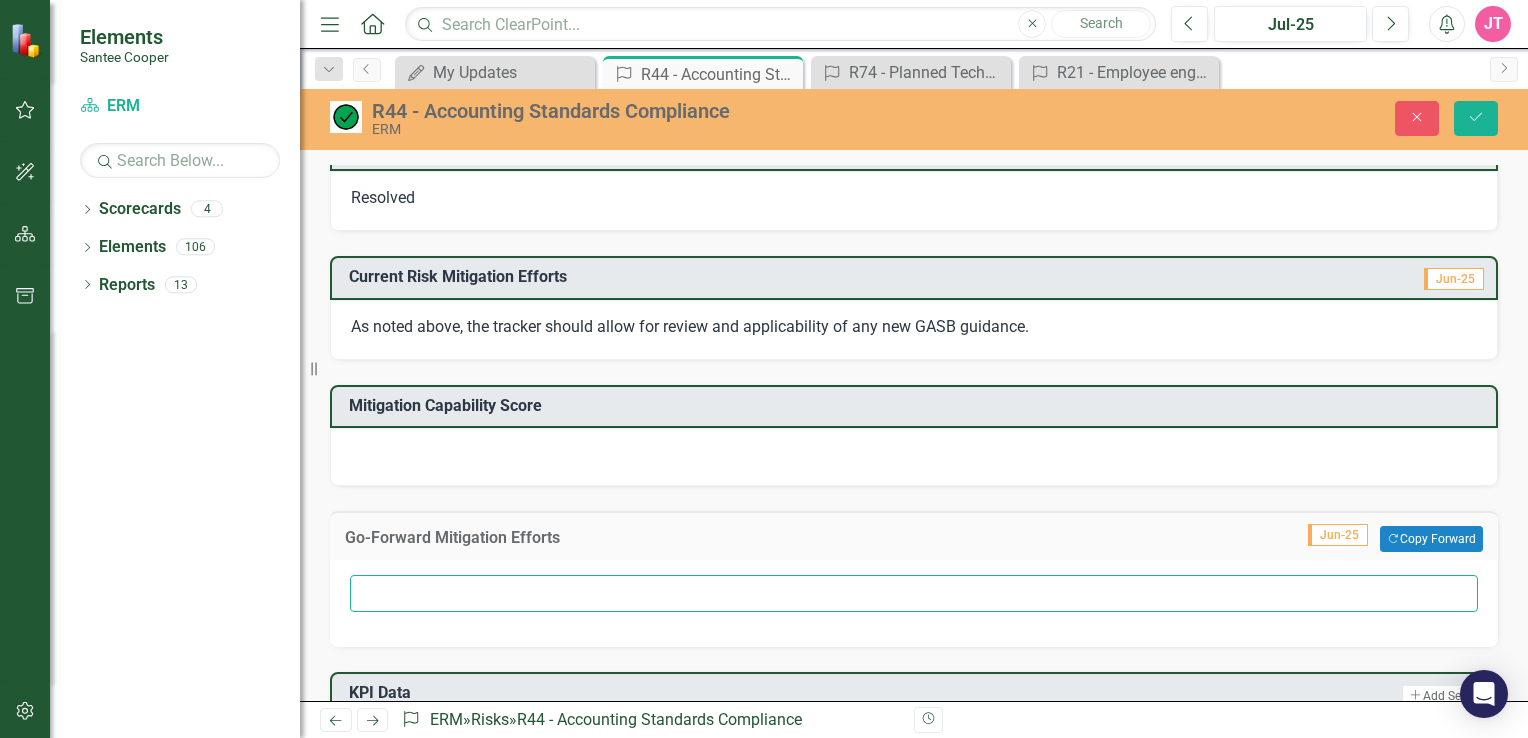 click at bounding box center (914, 593) 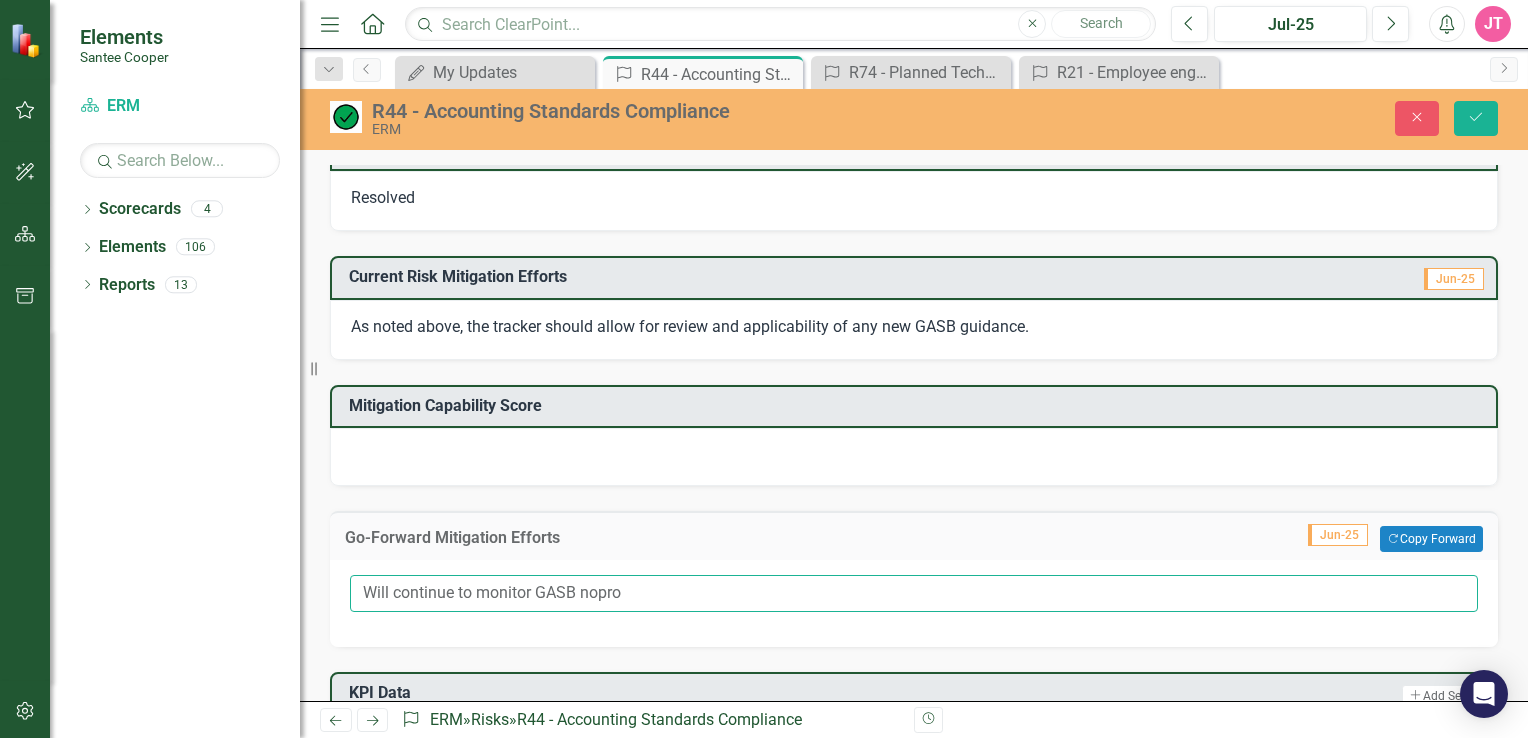 click on "Will continue to monitor GASB nopro" at bounding box center [914, 593] 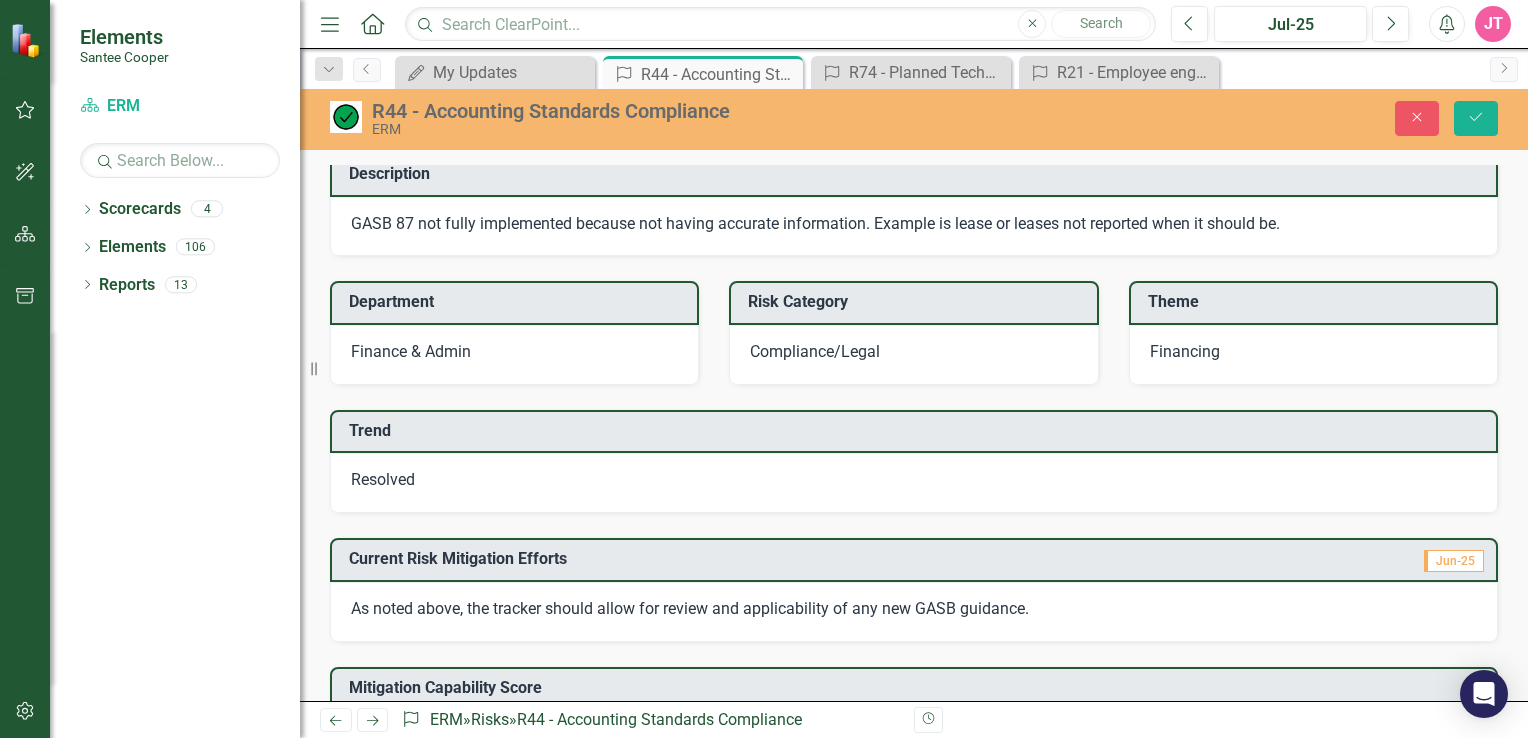 scroll, scrollTop: 132, scrollLeft: 0, axis: vertical 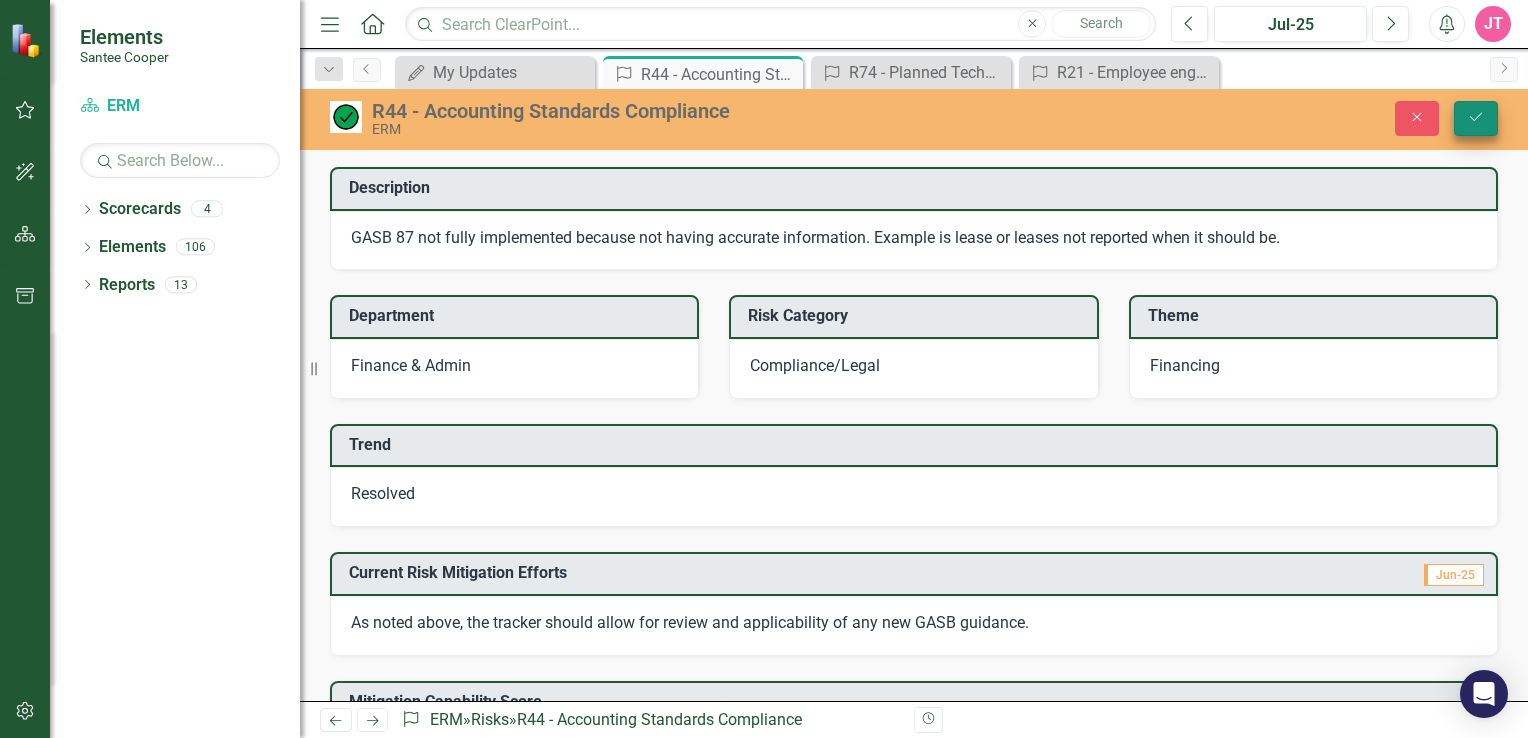 type on "Will continue to monitor GASB pronouncements and there applicability to [ORGANIZATION]." 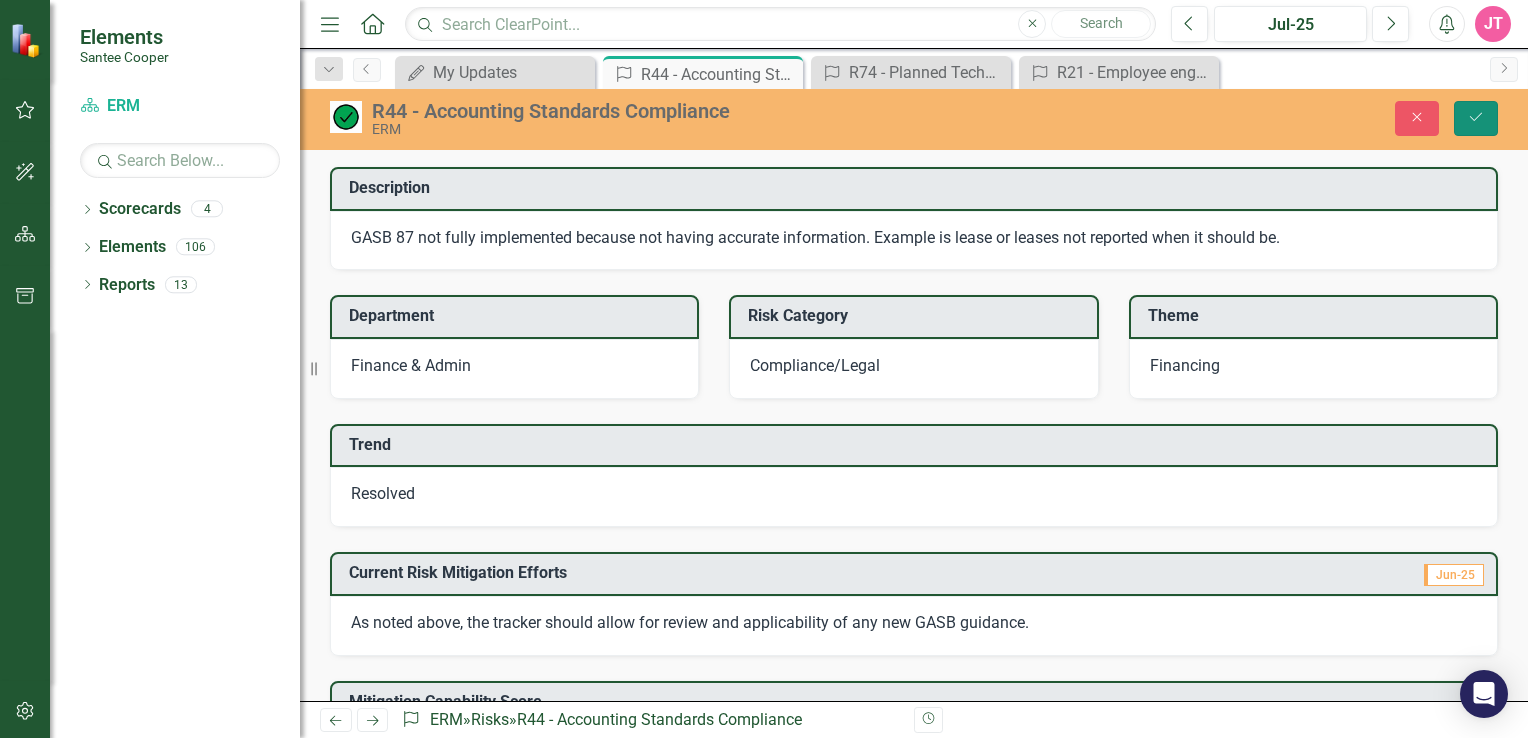 click on "Save" 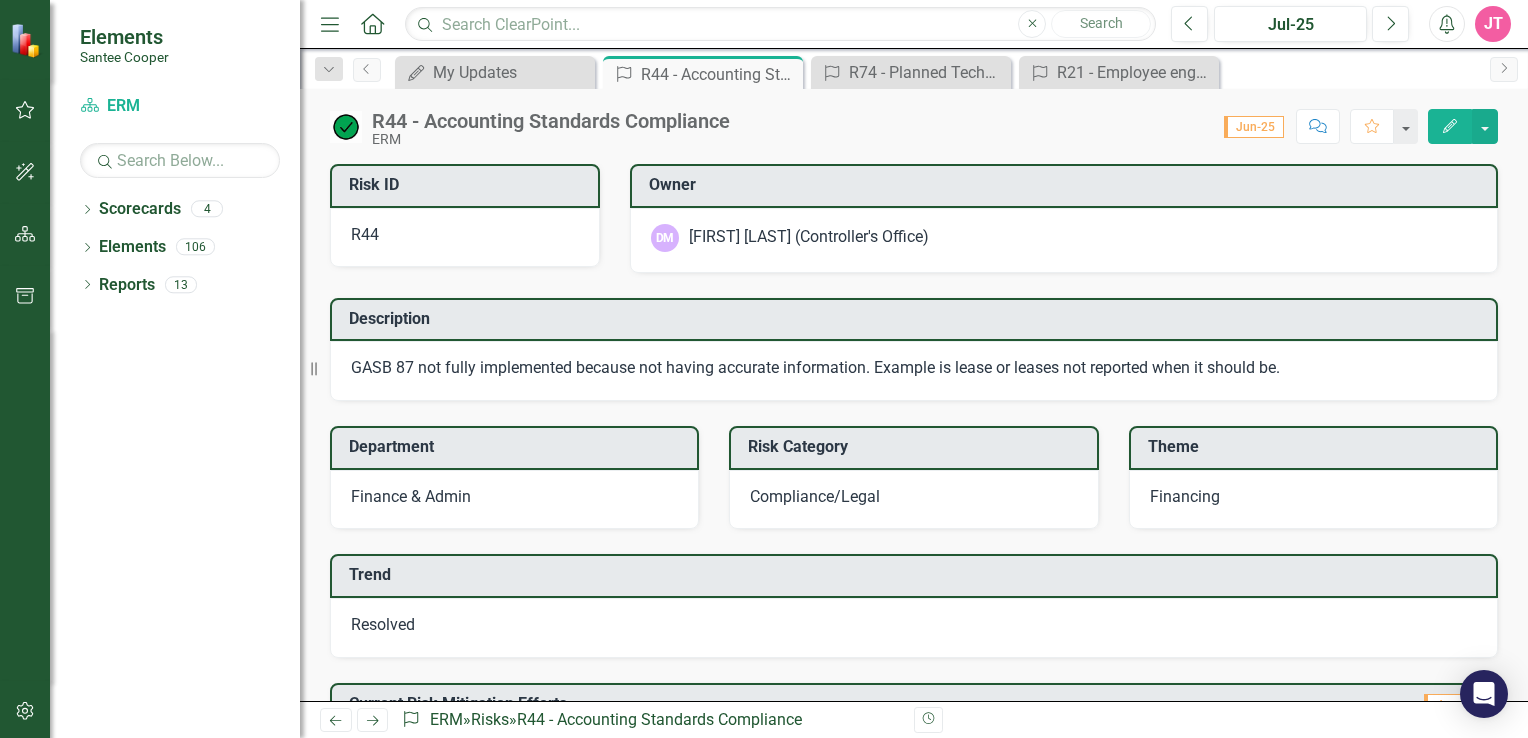 click on "JT" at bounding box center [1493, 24] 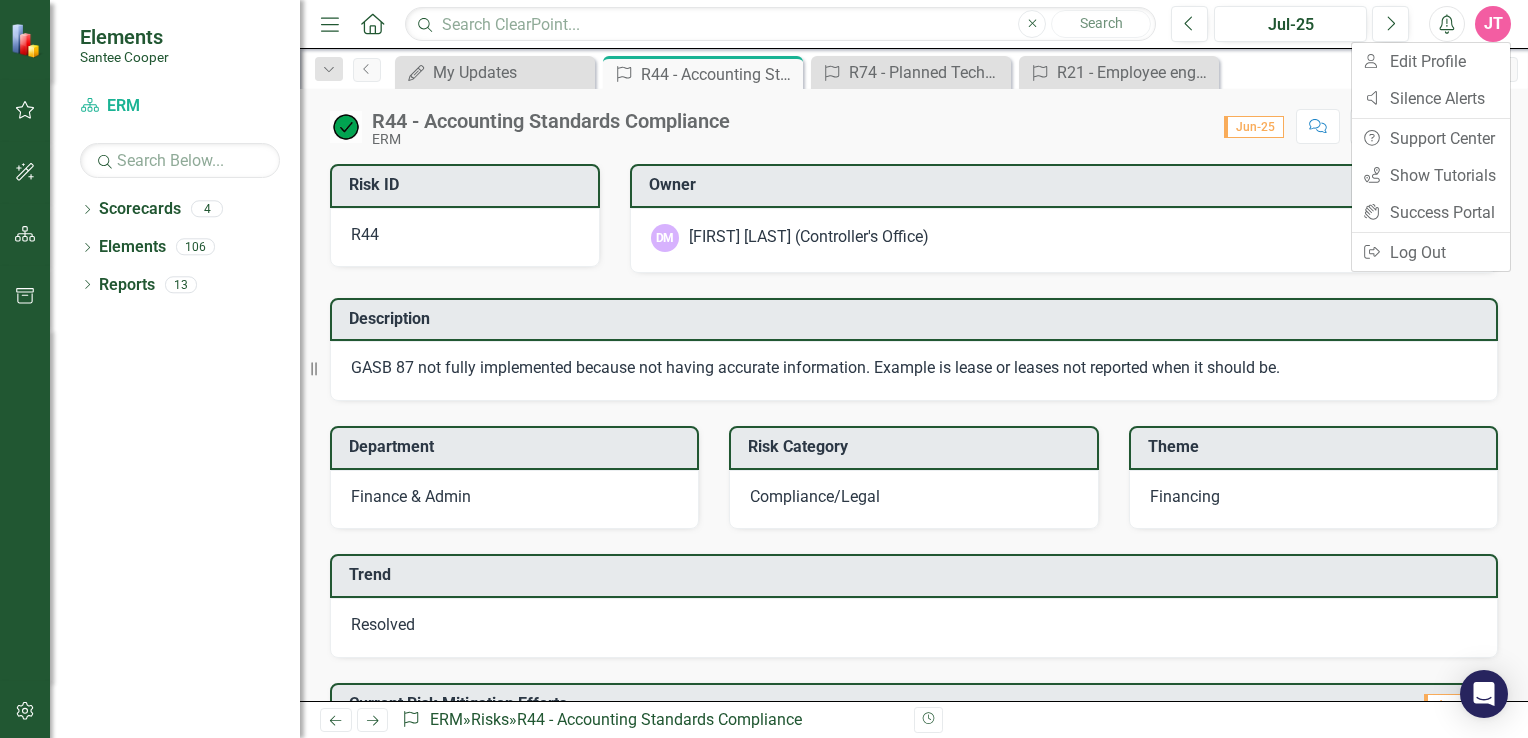 click on "Score: N/A Jun-25 Completed  Comment Favorite Edit" at bounding box center [1119, 126] 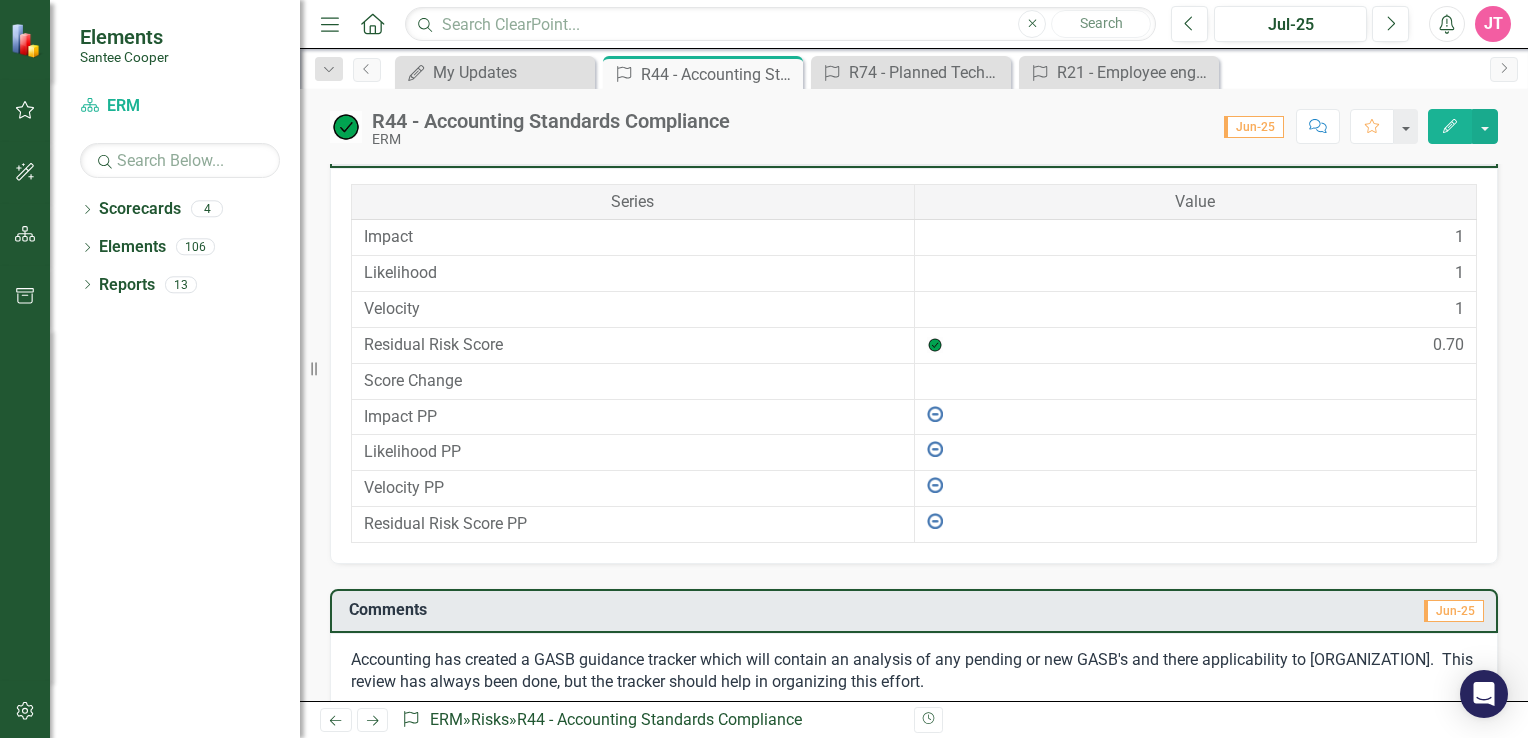 scroll, scrollTop: 1276, scrollLeft: 0, axis: vertical 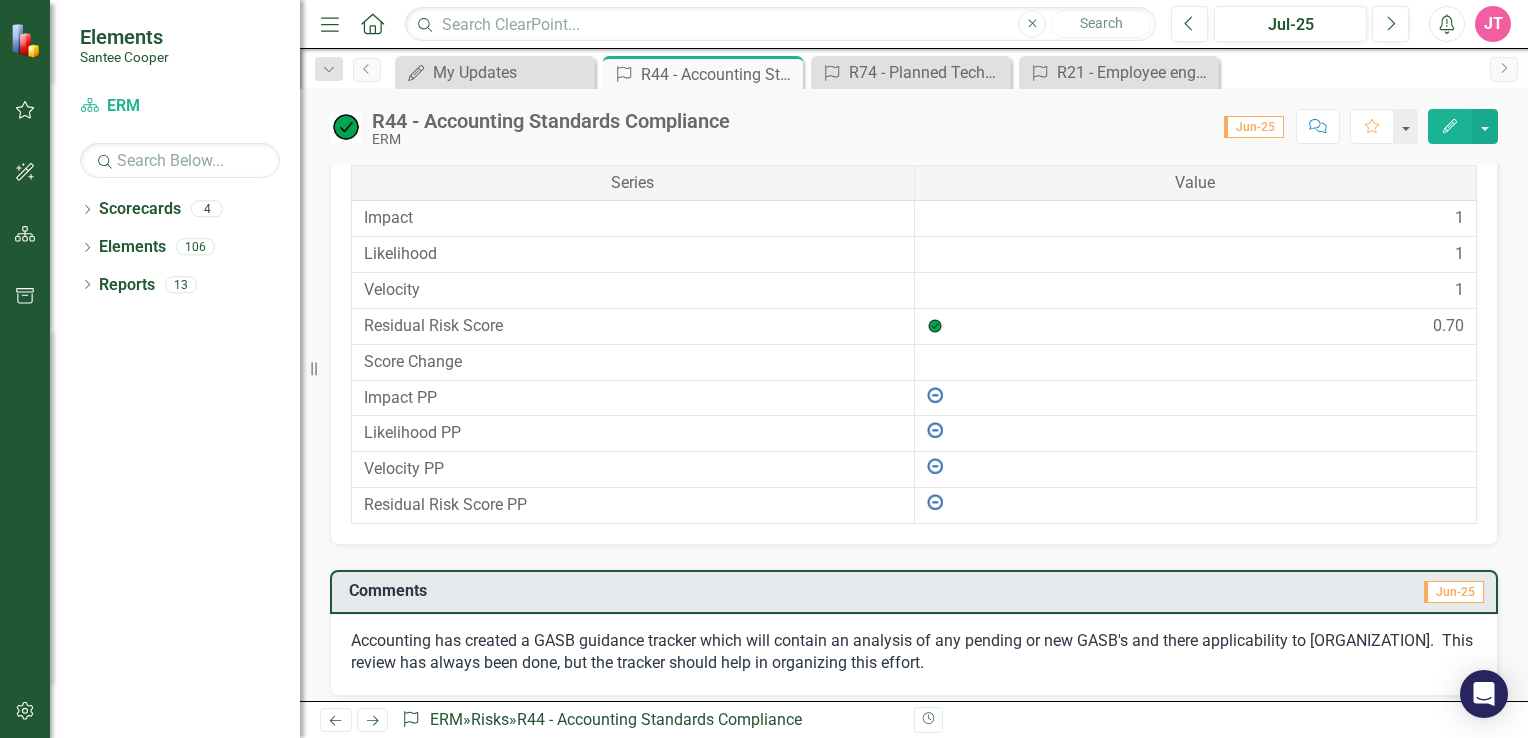 click 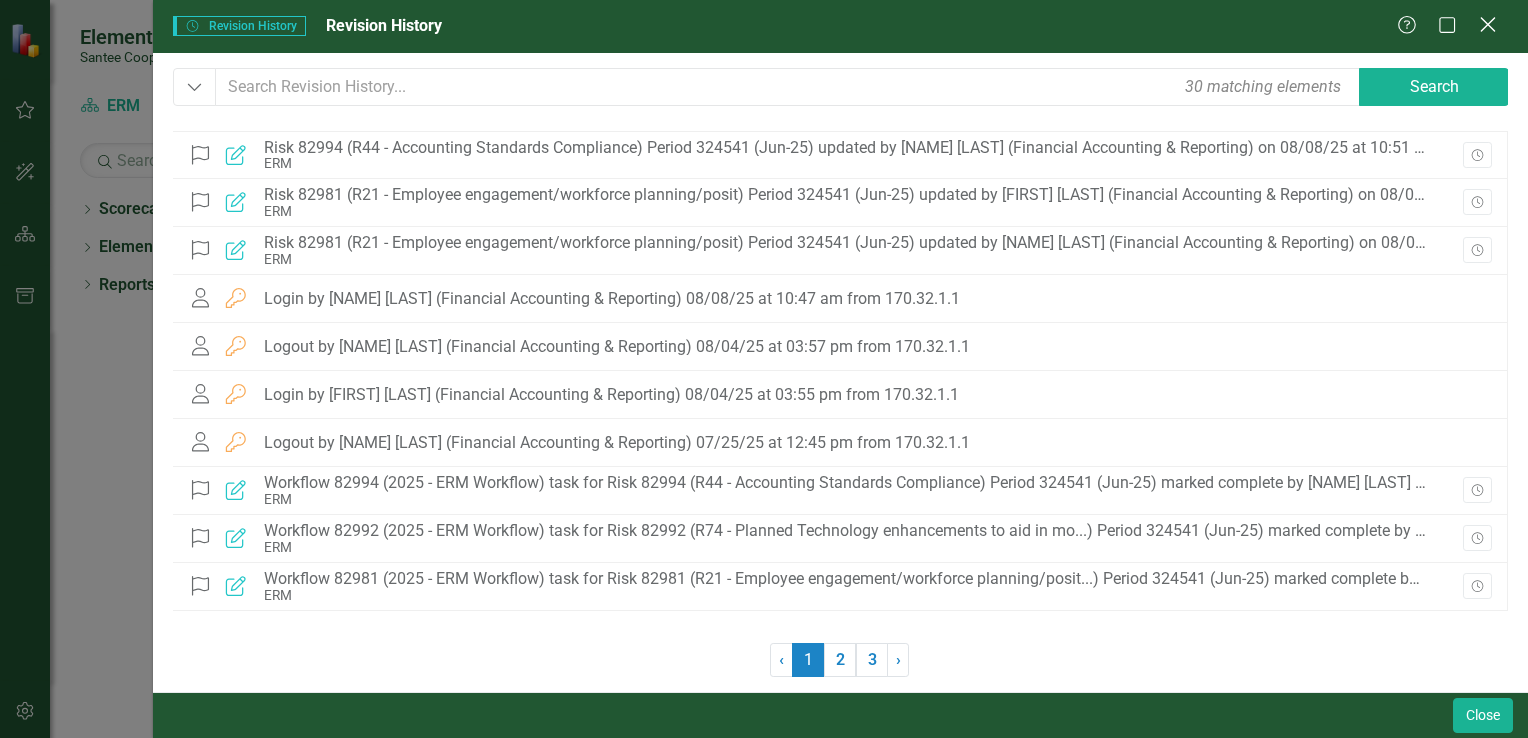 click on "Close" 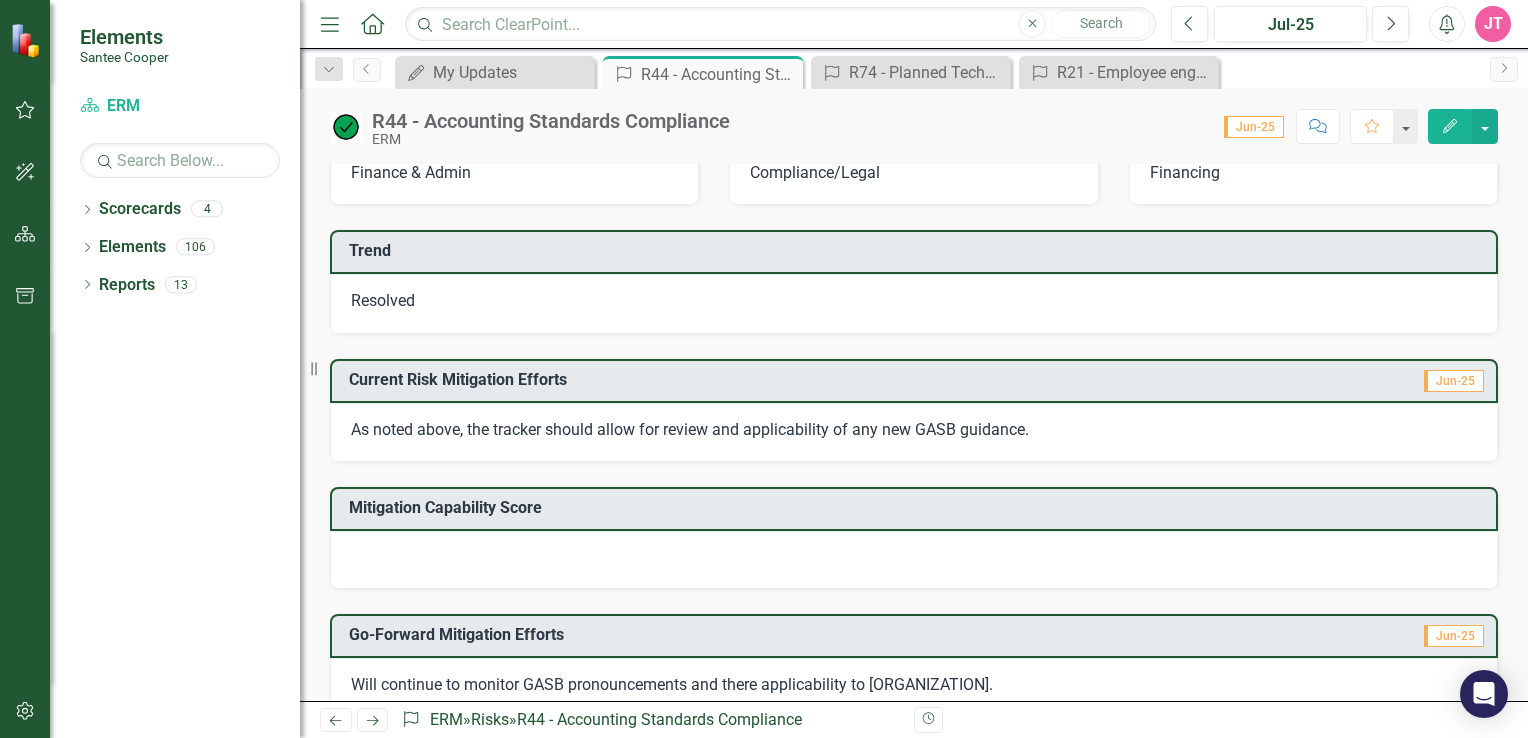 scroll, scrollTop: 0, scrollLeft: 0, axis: both 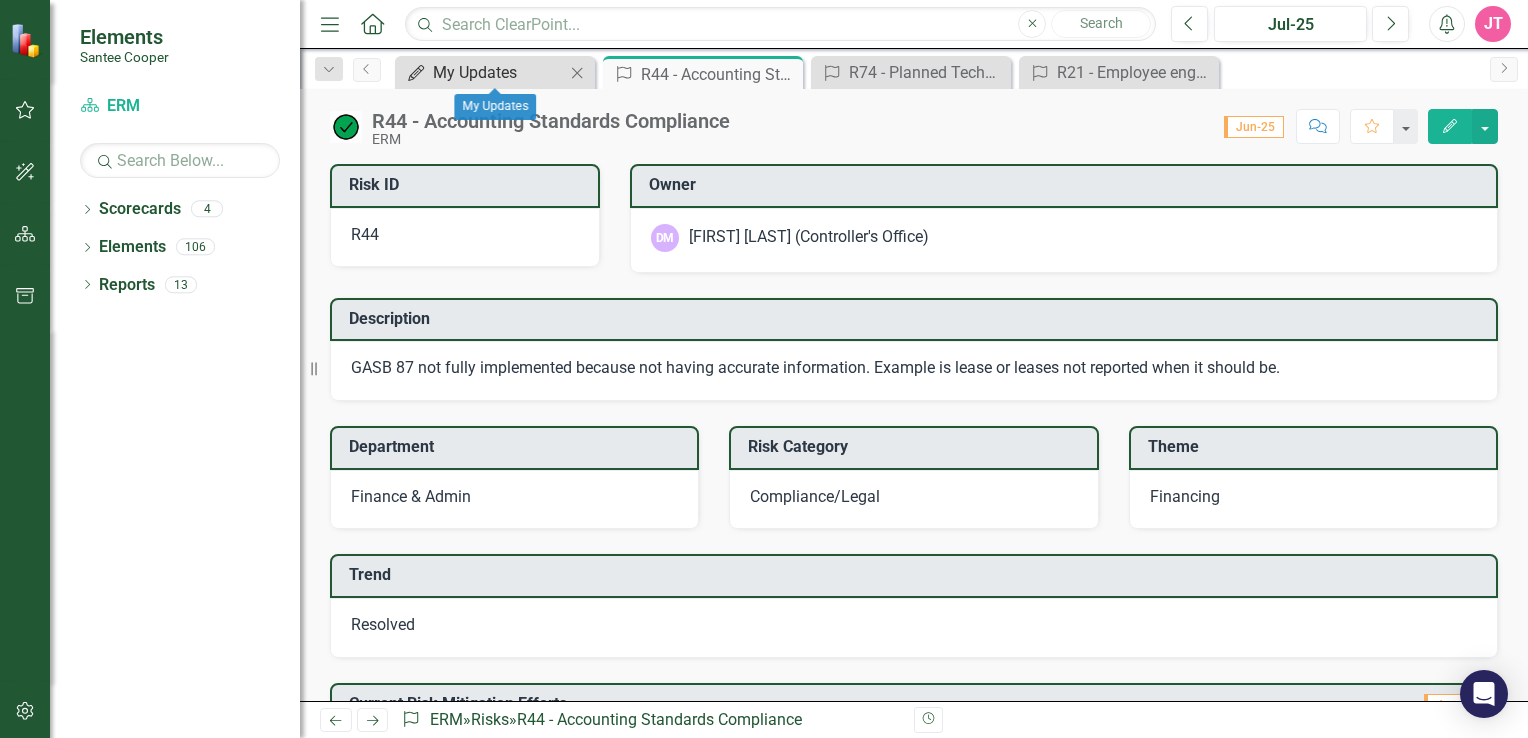 click on "My Updates" at bounding box center (499, 72) 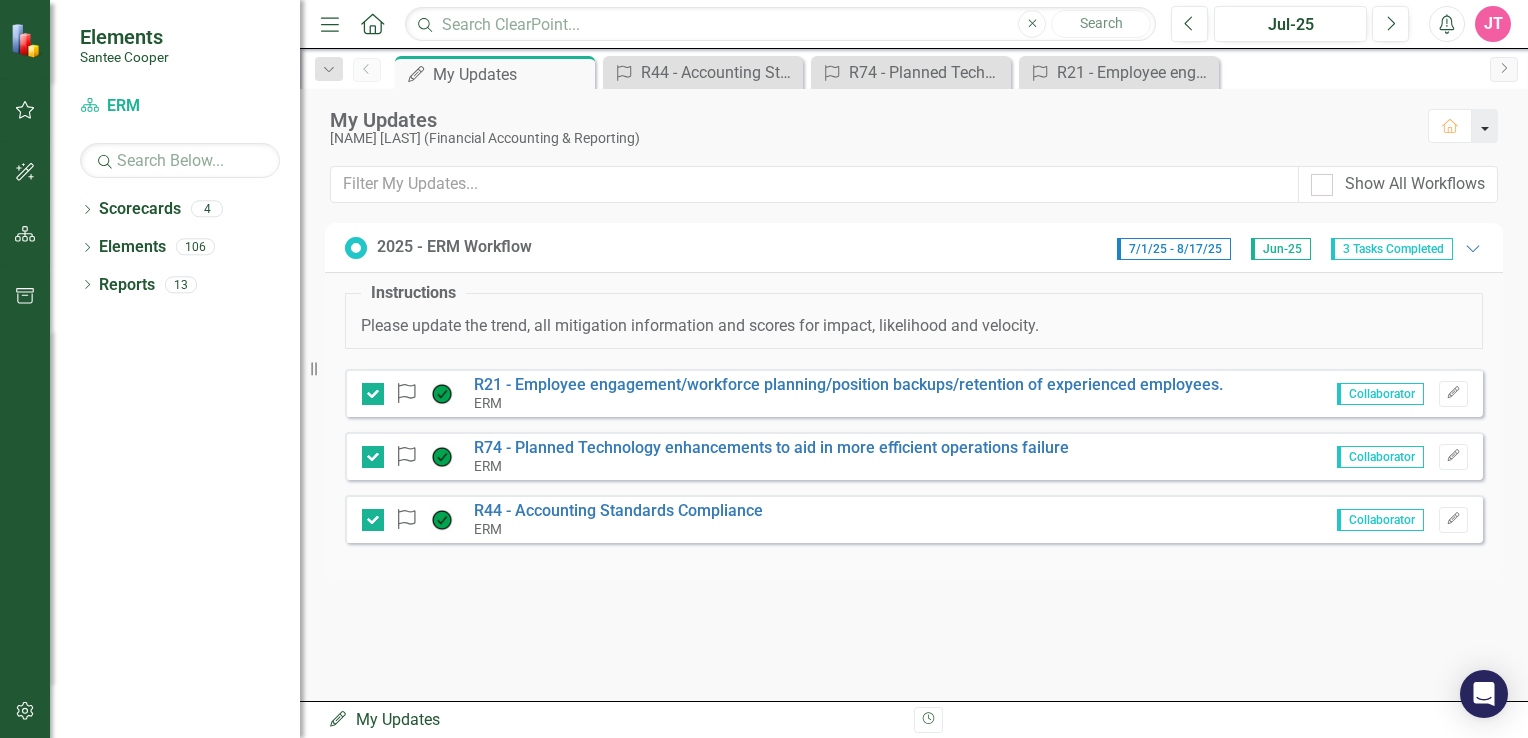 click at bounding box center (1485, 126) 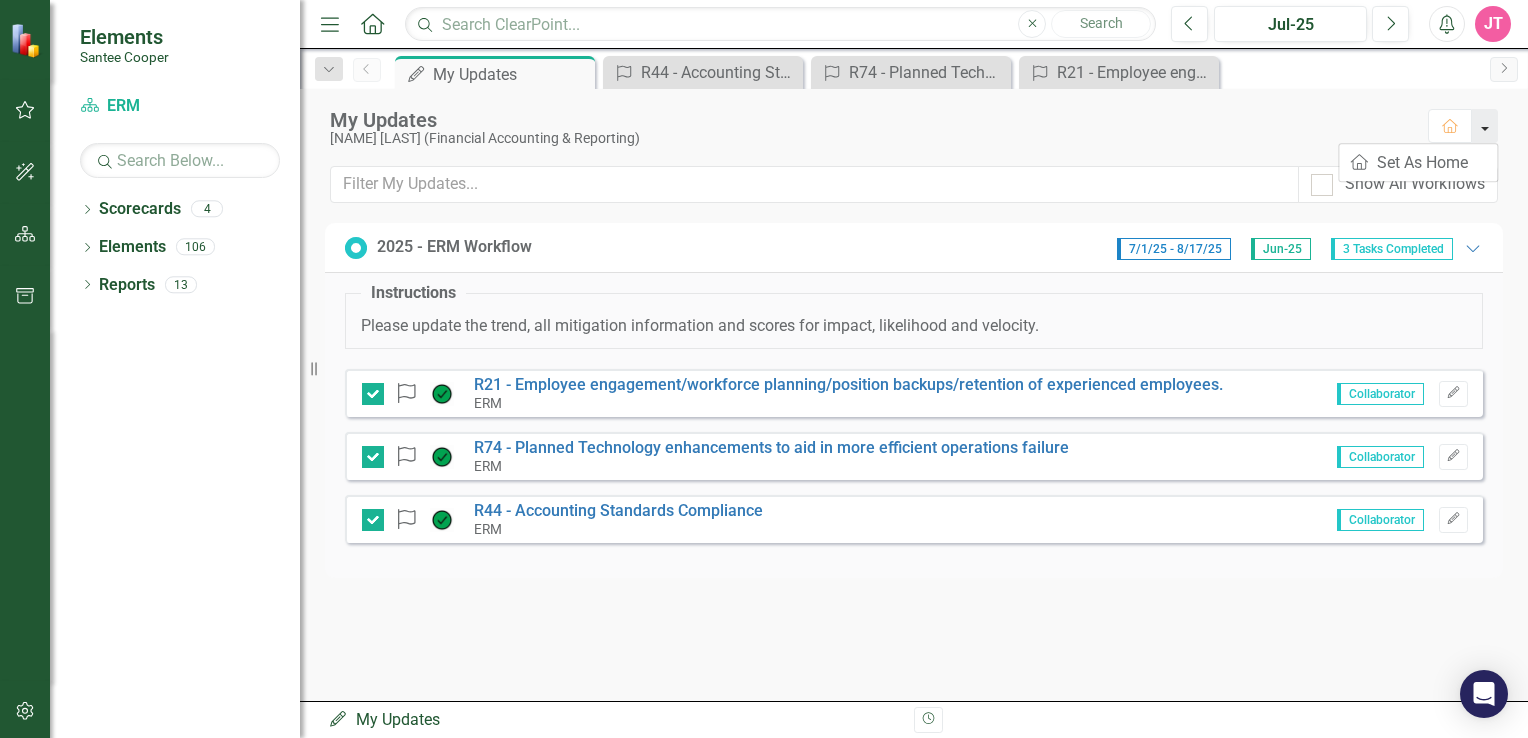 click at bounding box center (1485, 126) 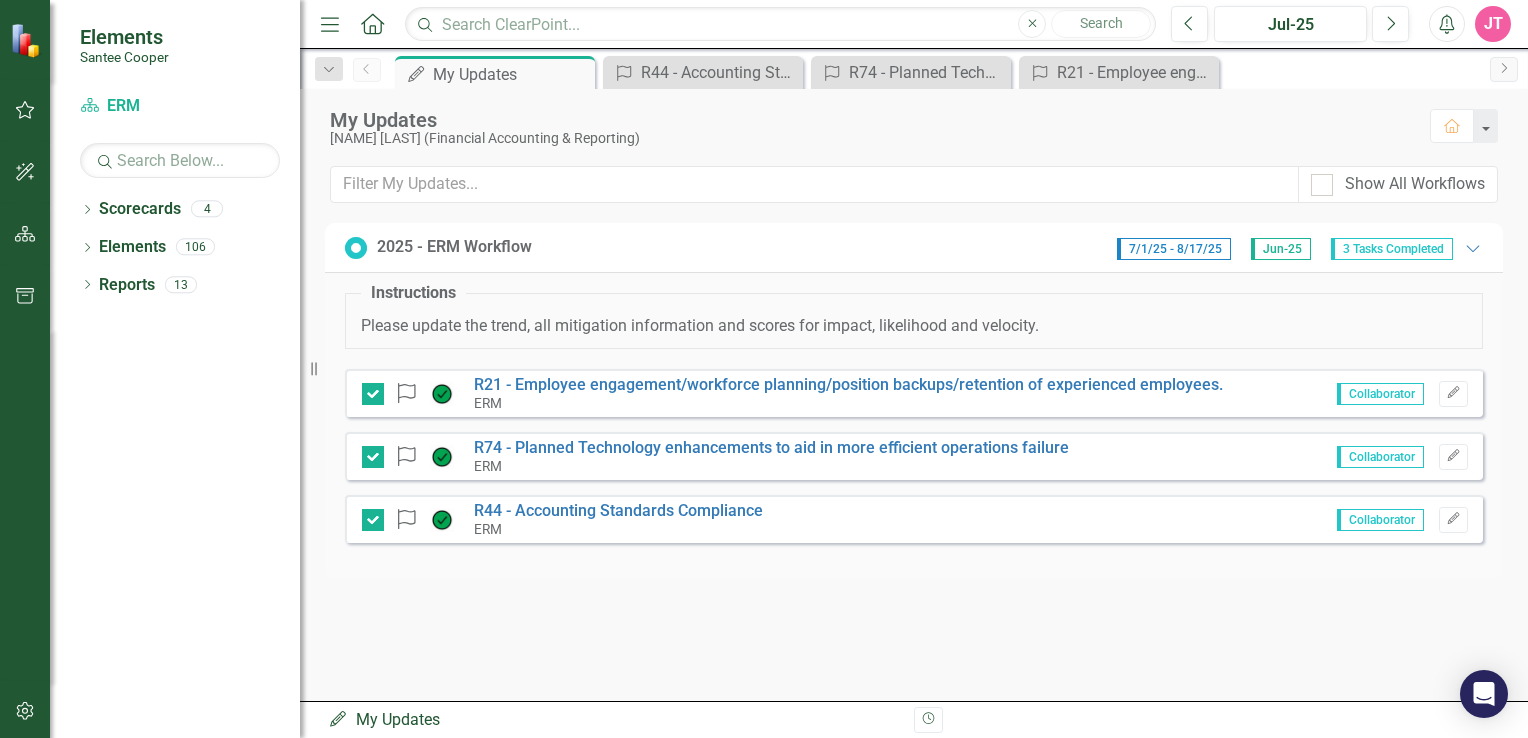 click on "My Updates [NAME] [LAST] (Financial Accounting & Reporting)" at bounding box center [870, 127] 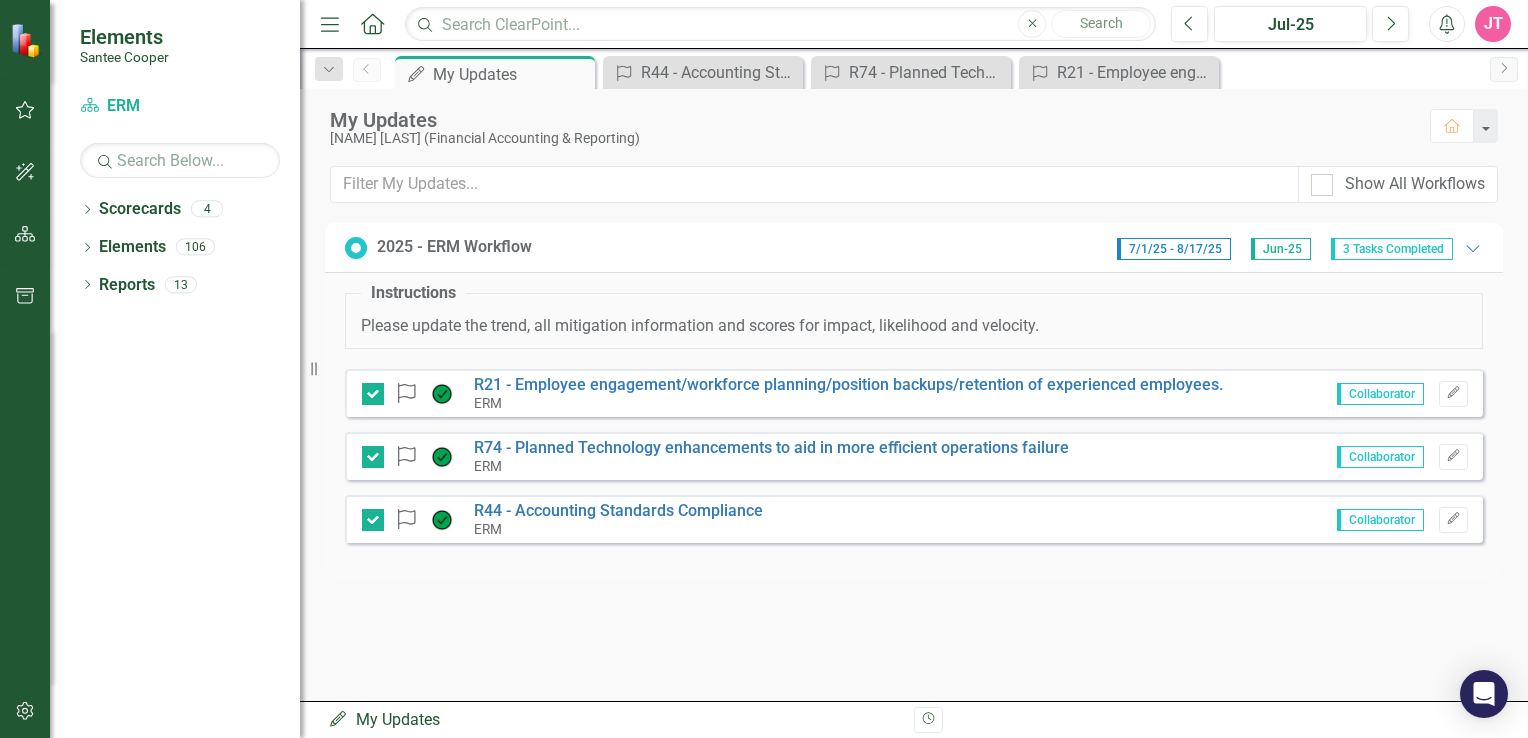 click on "JT" at bounding box center (1493, 24) 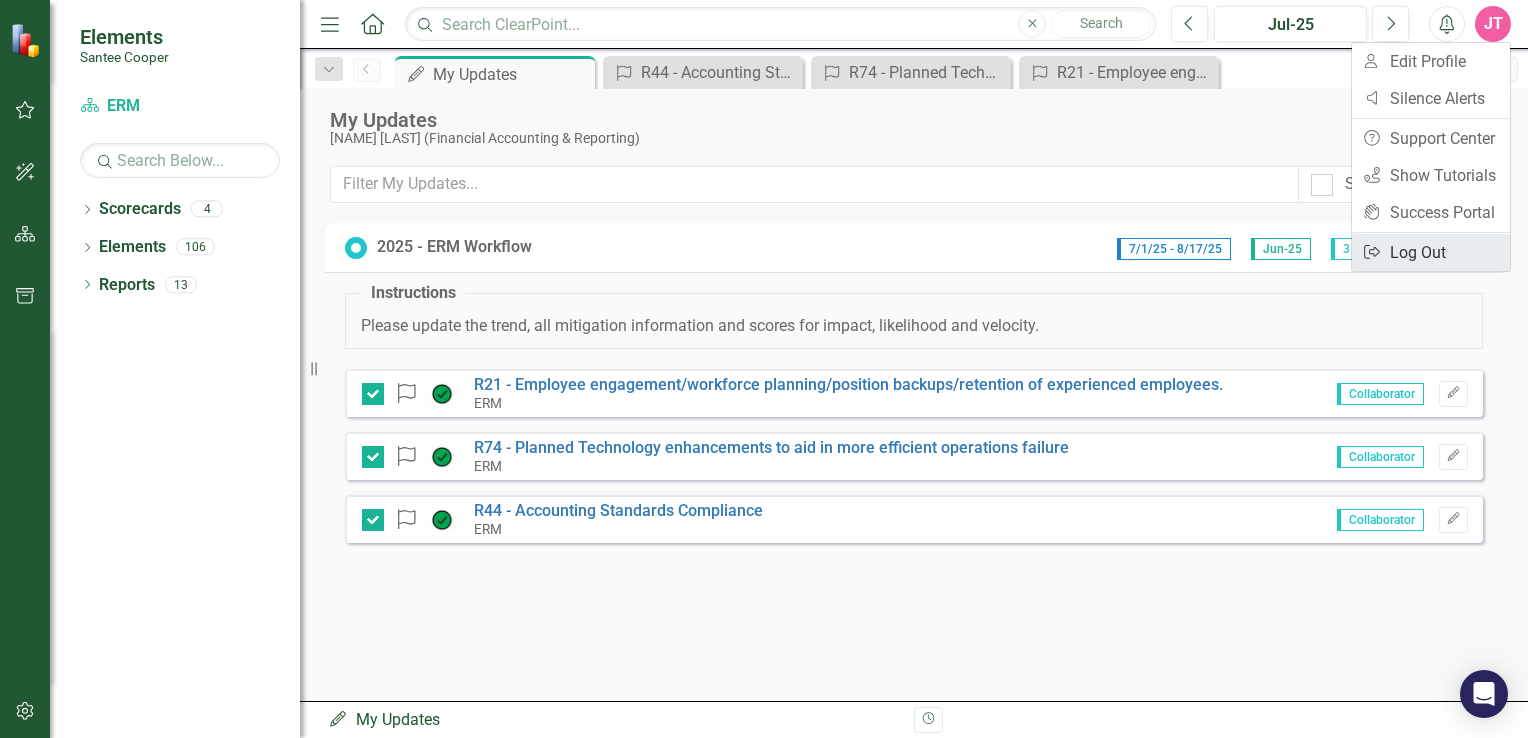 click on "Logout Log Out" at bounding box center [1431, 252] 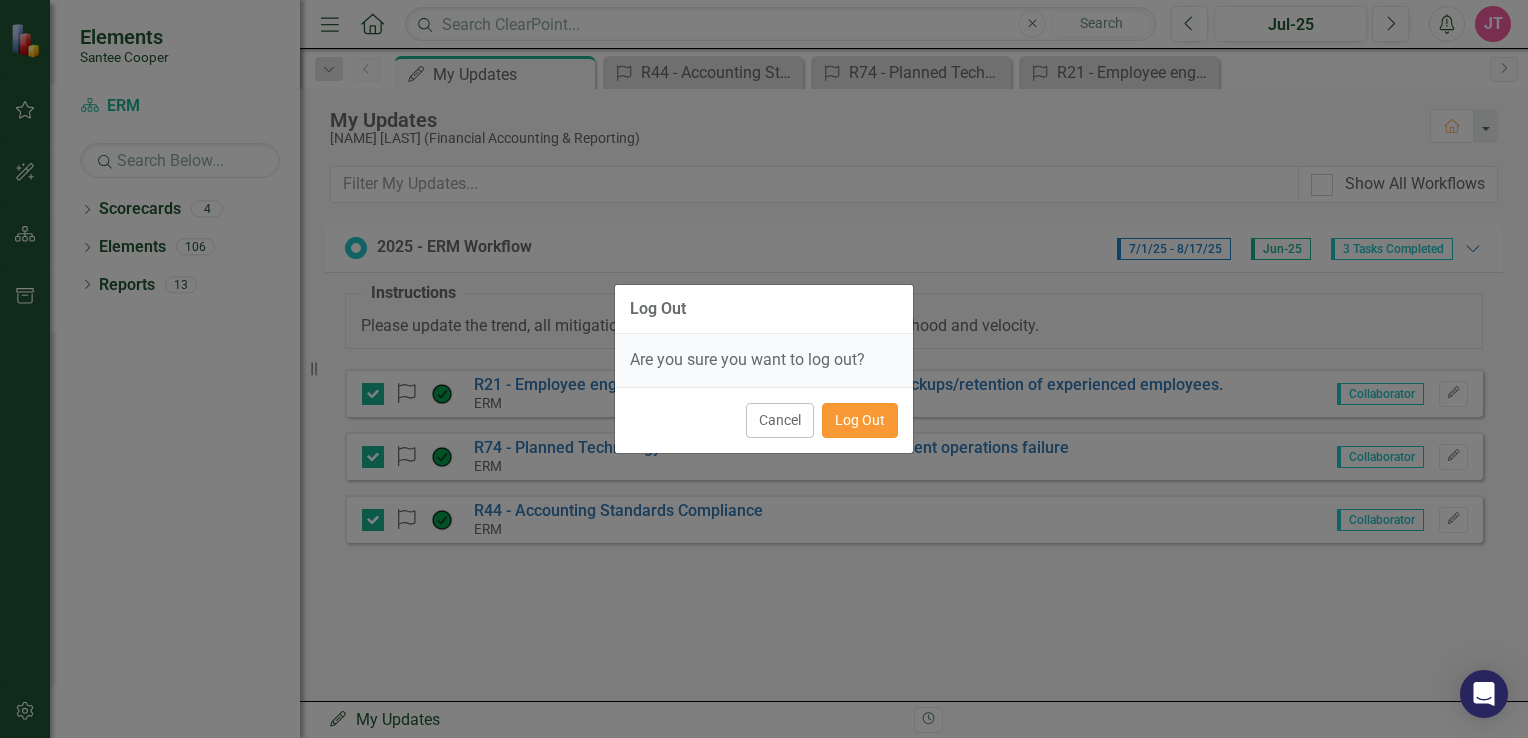 click on "Log Out" at bounding box center [860, 420] 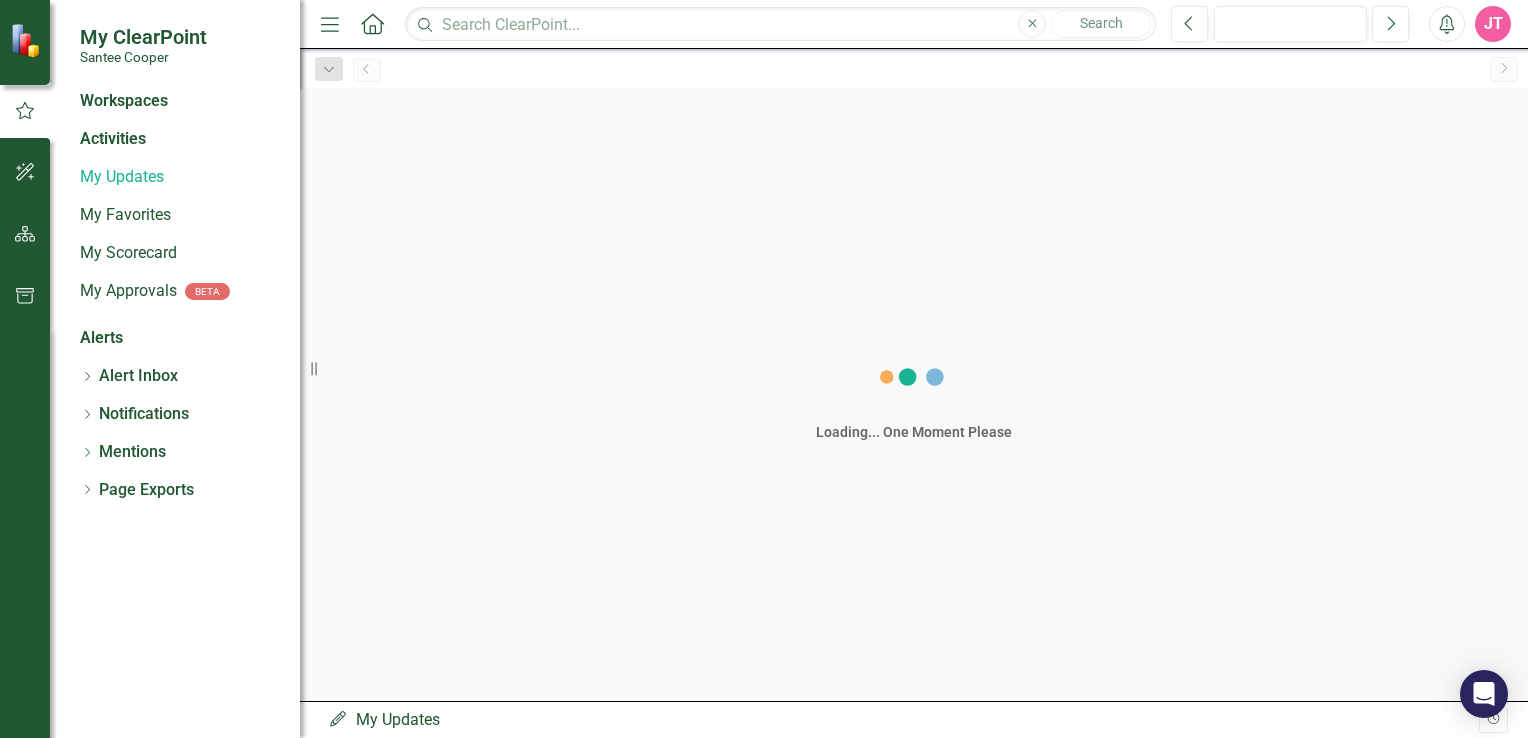 scroll, scrollTop: 0, scrollLeft: 0, axis: both 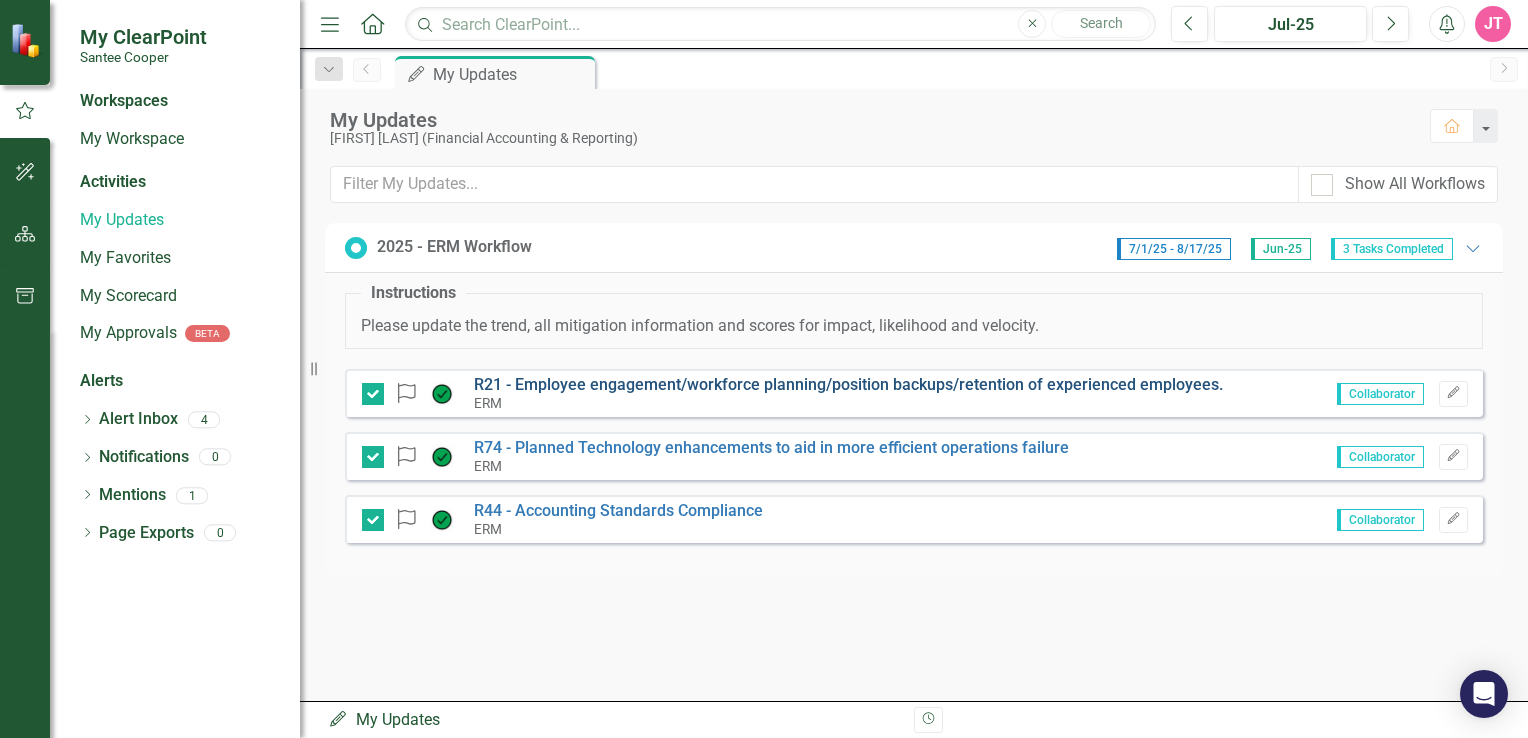 click on "R21 - Employee engagement/workforce planning/position backups/retention of experienced employees." at bounding box center (848, 384) 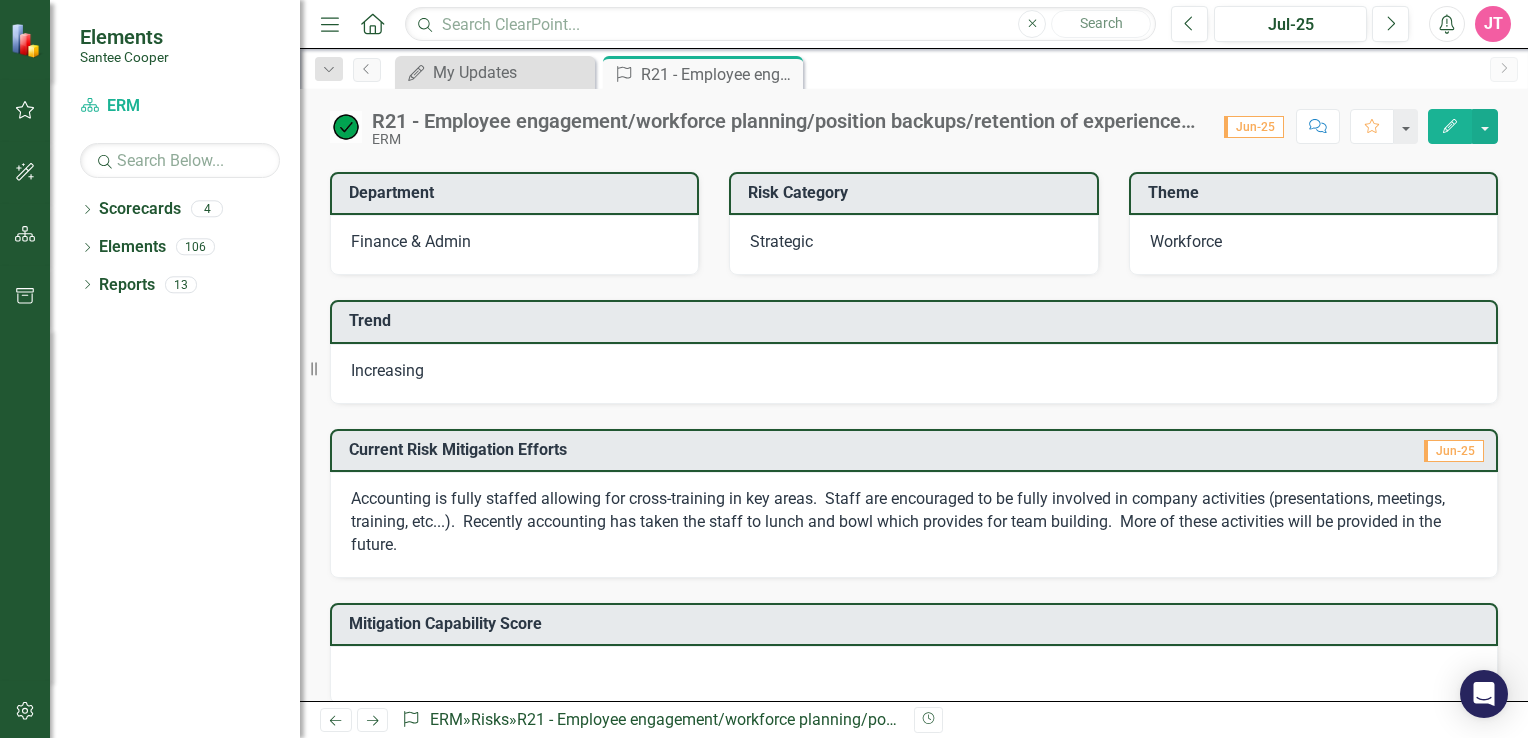 scroll, scrollTop: 316, scrollLeft: 0, axis: vertical 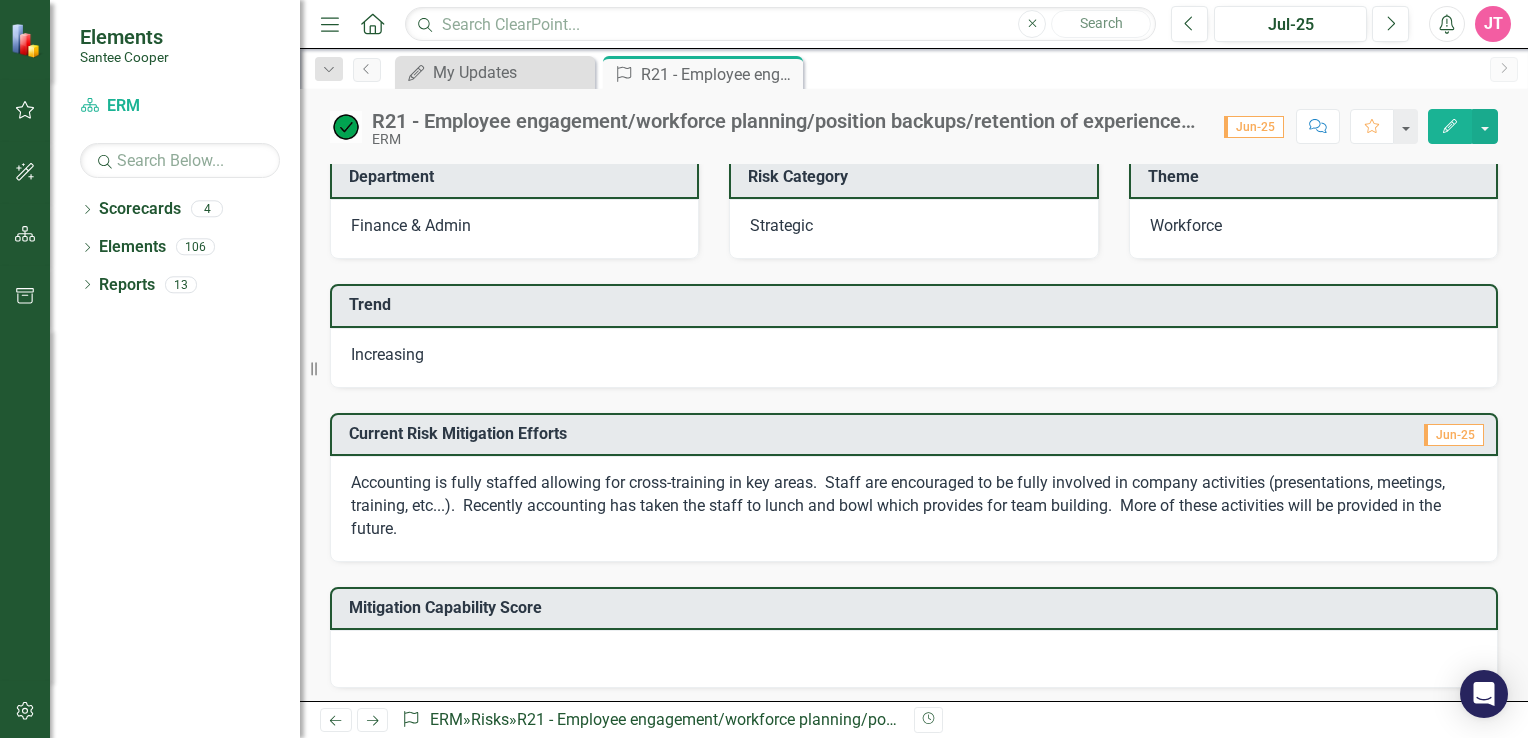 click on "Mitigation Capability Score" at bounding box center [917, 608] 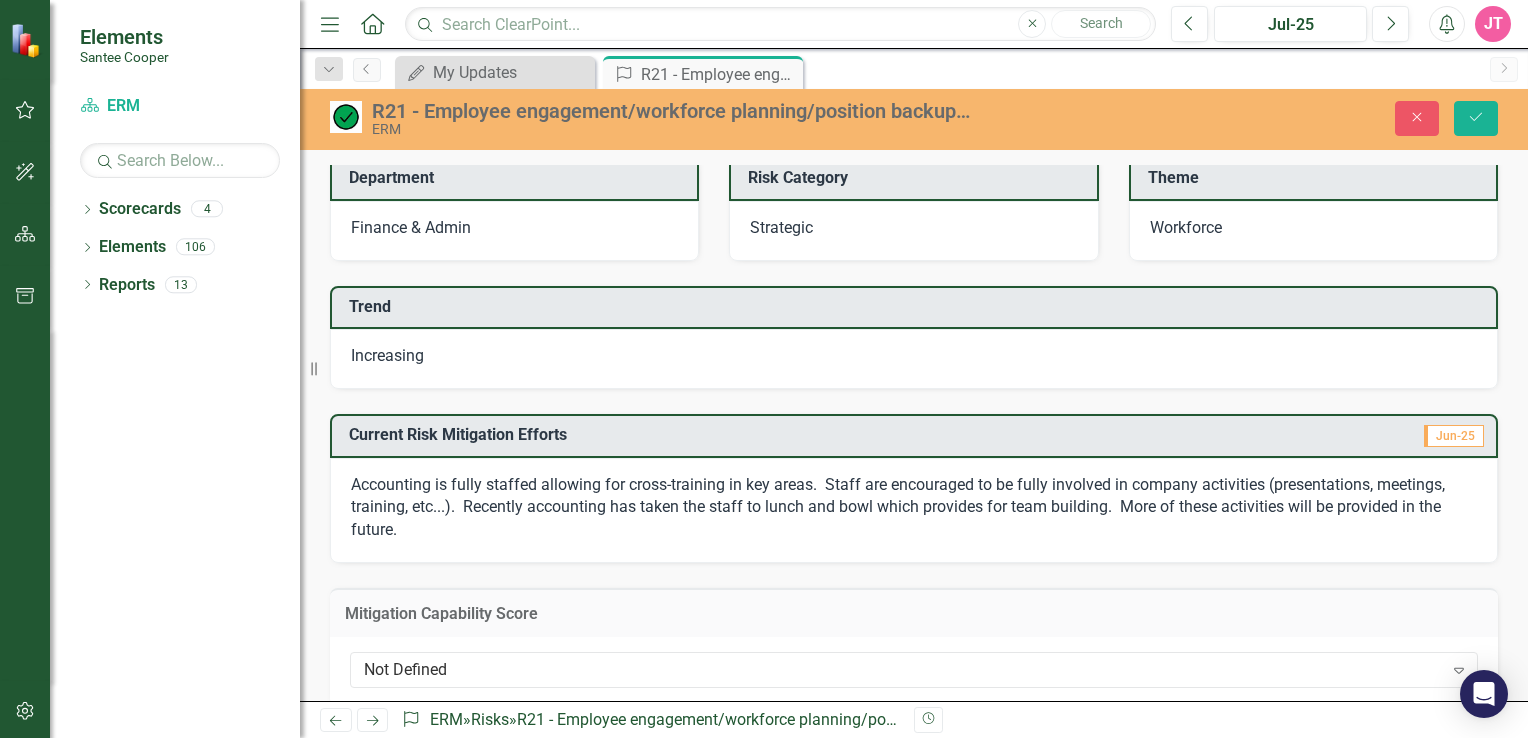 click on "Mitigation Capability Score" at bounding box center (914, 614) 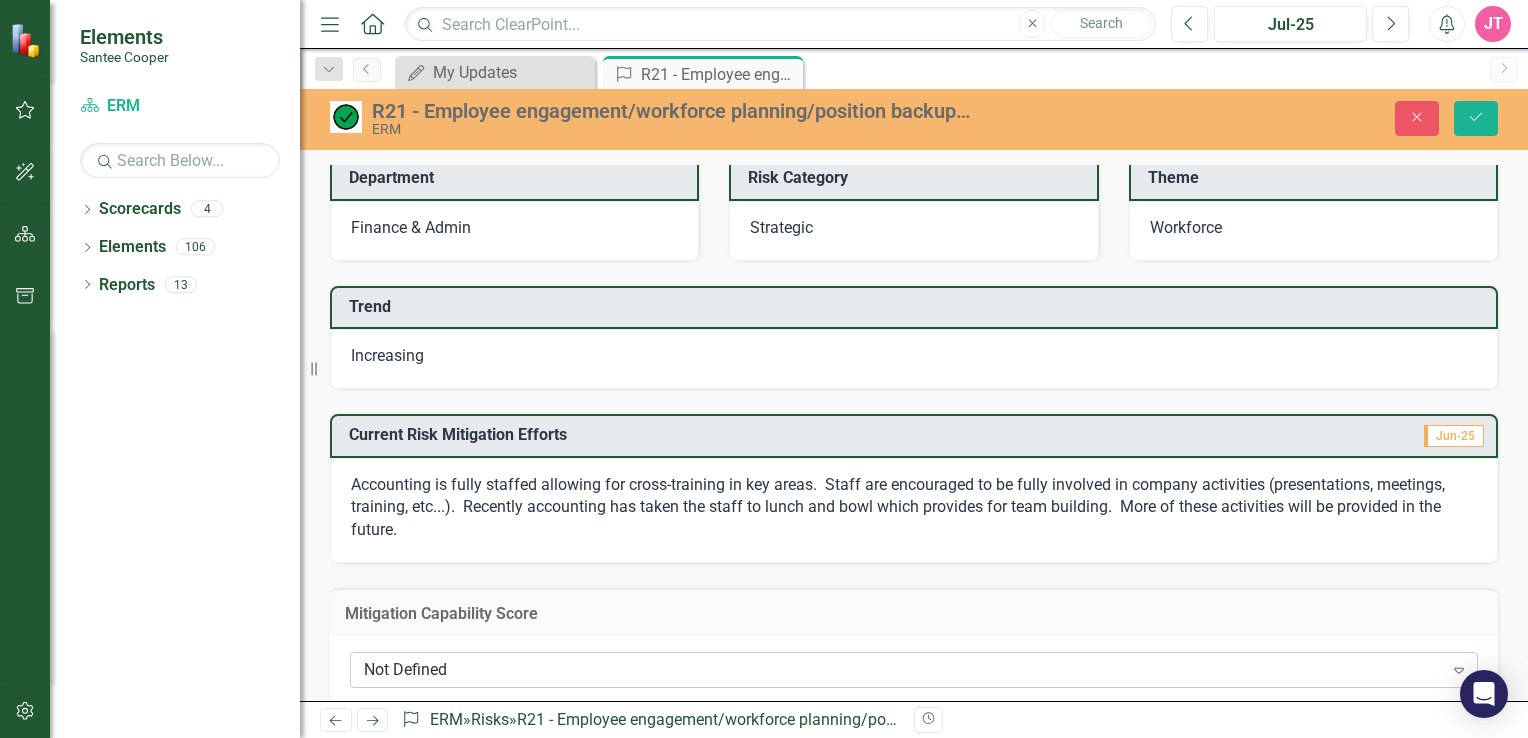 click on "Not Defined" at bounding box center (903, 669) 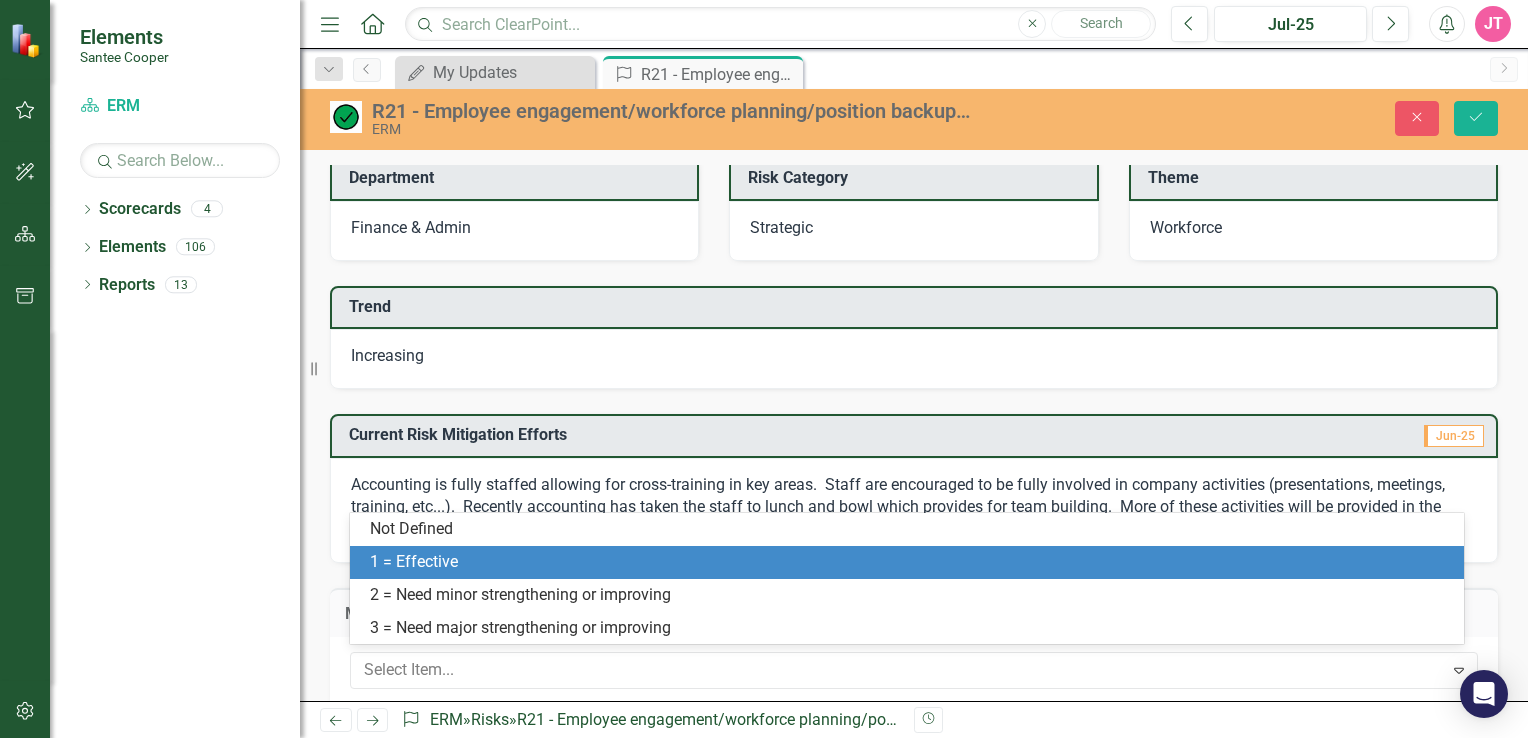 click on "1 = Effective" at bounding box center [911, 562] 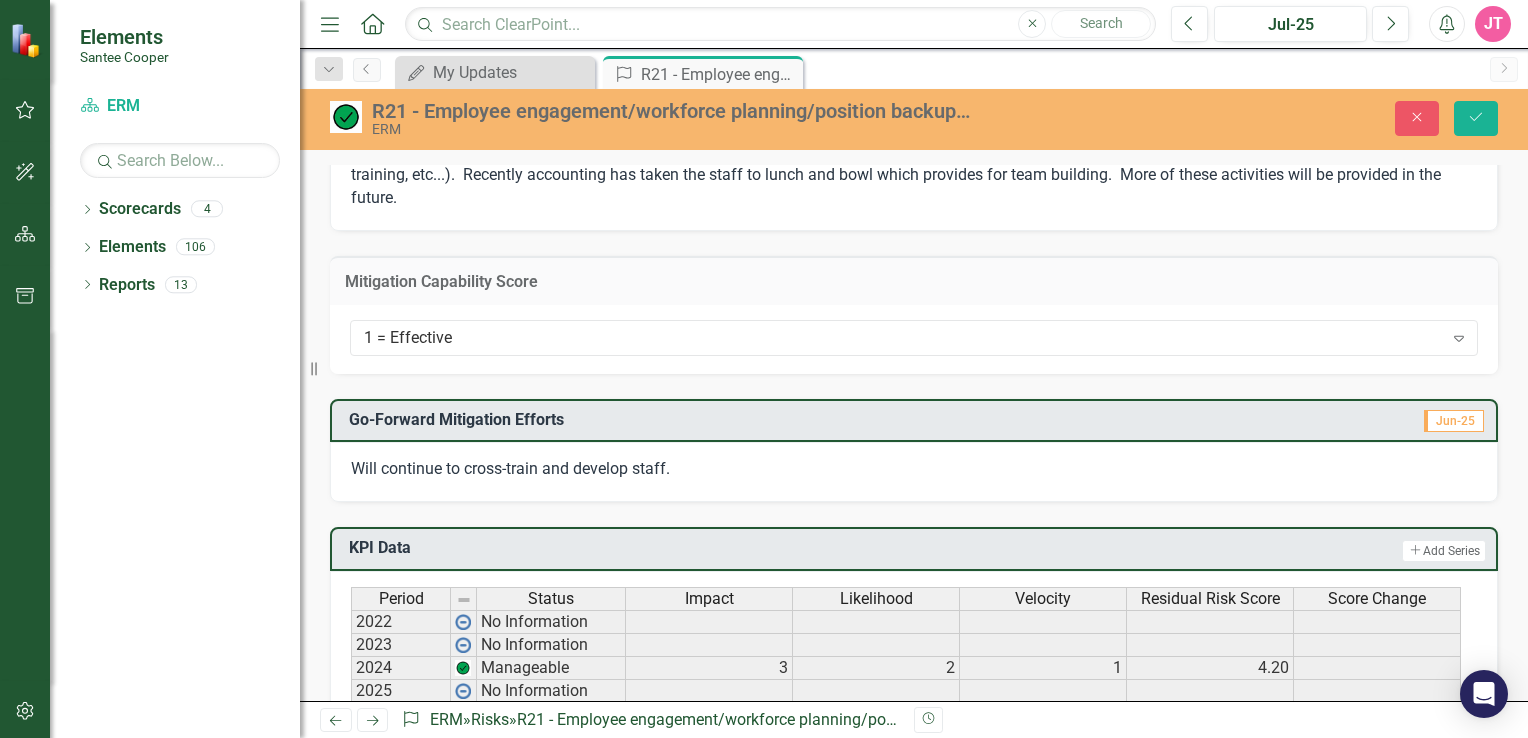 scroll, scrollTop: 612, scrollLeft: 0, axis: vertical 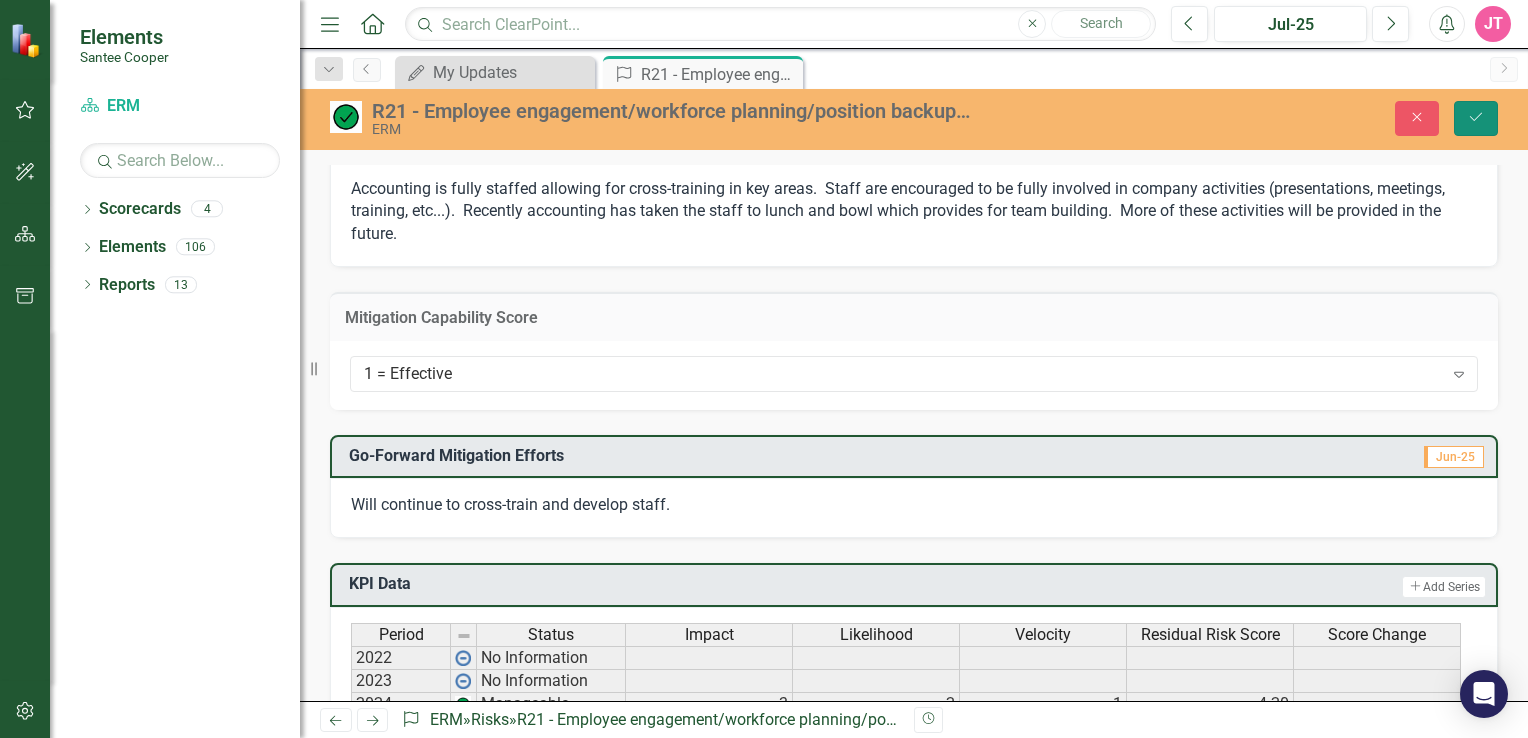 click on "Save" 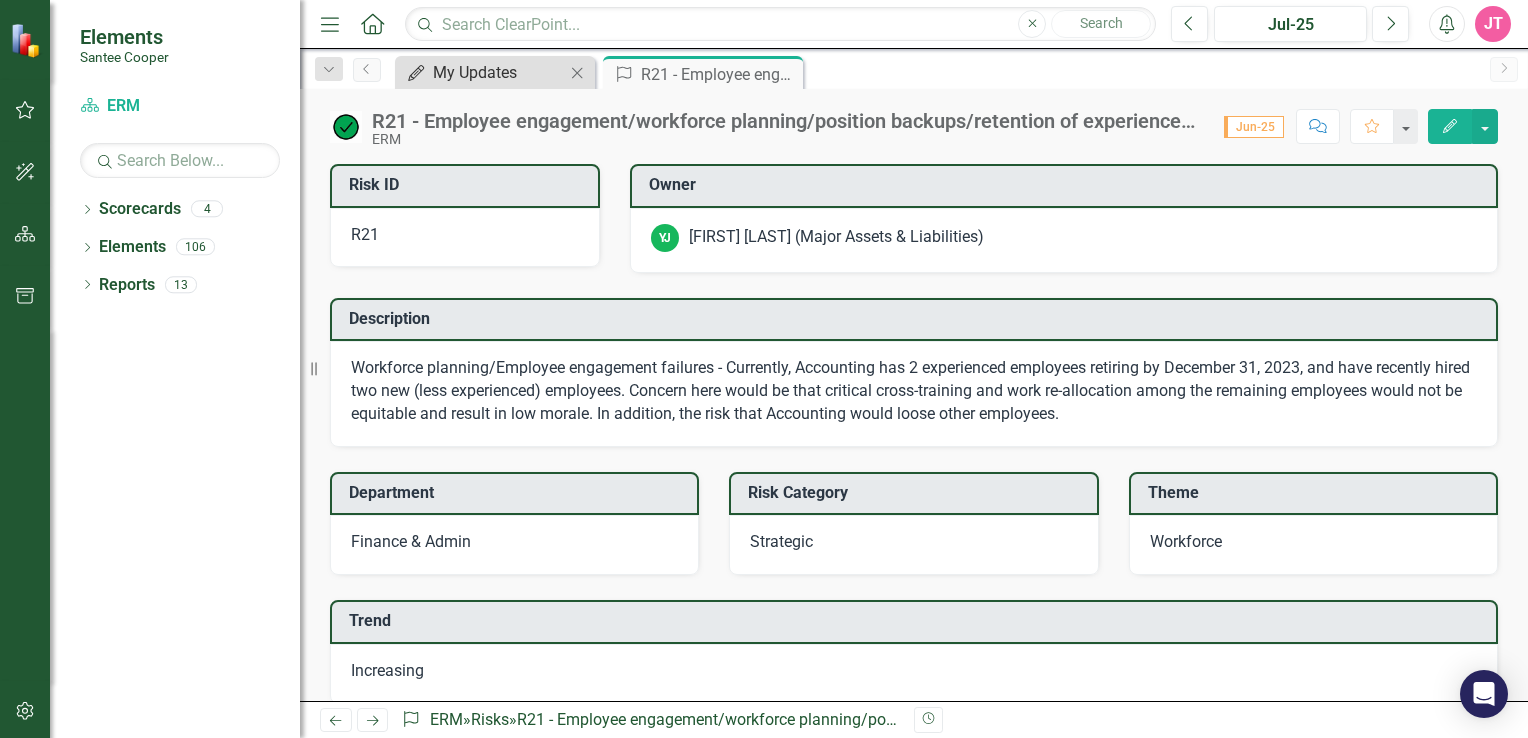 click on "My Updates" at bounding box center (499, 72) 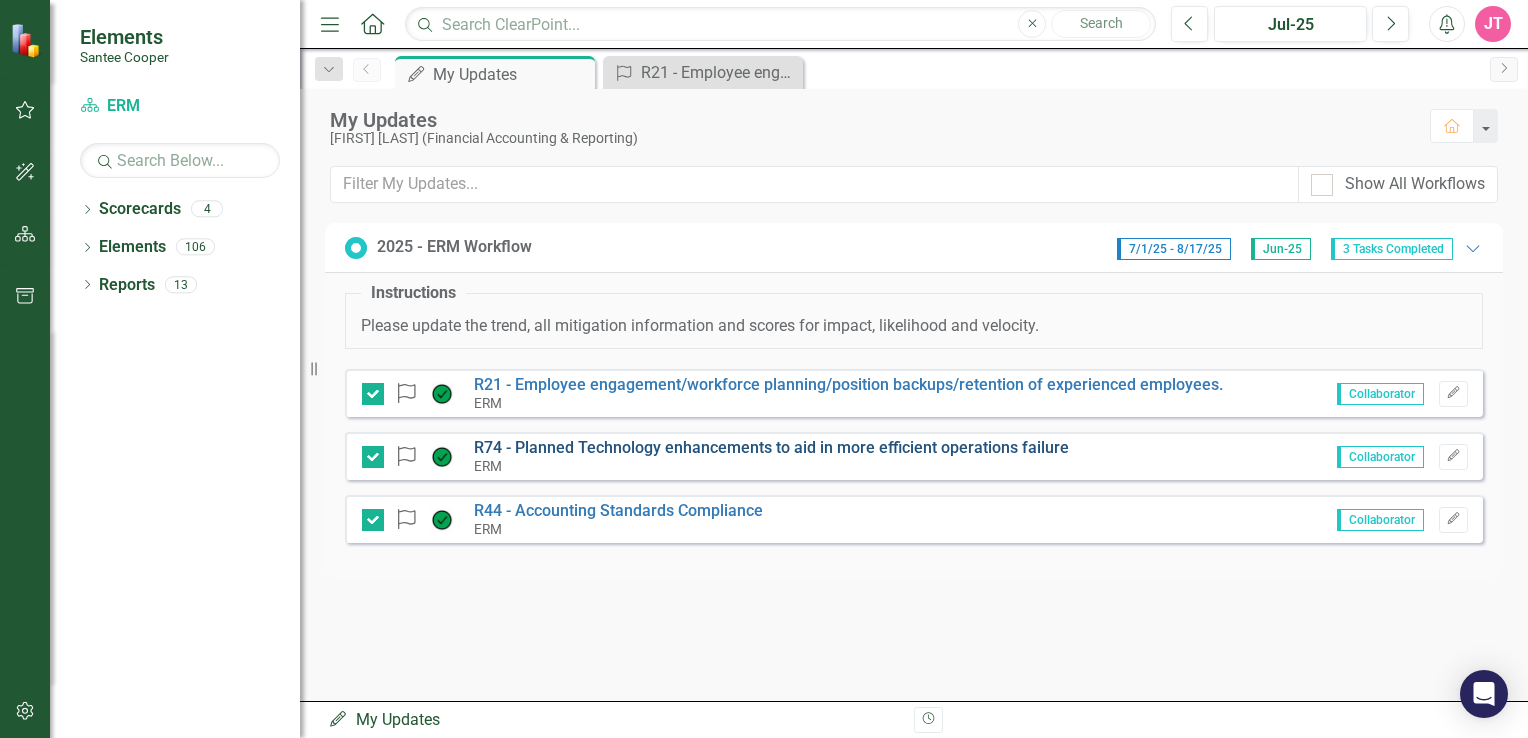 click on "R74 - Planned Technology enhancements to aid in more efficient operations failure" at bounding box center (771, 447) 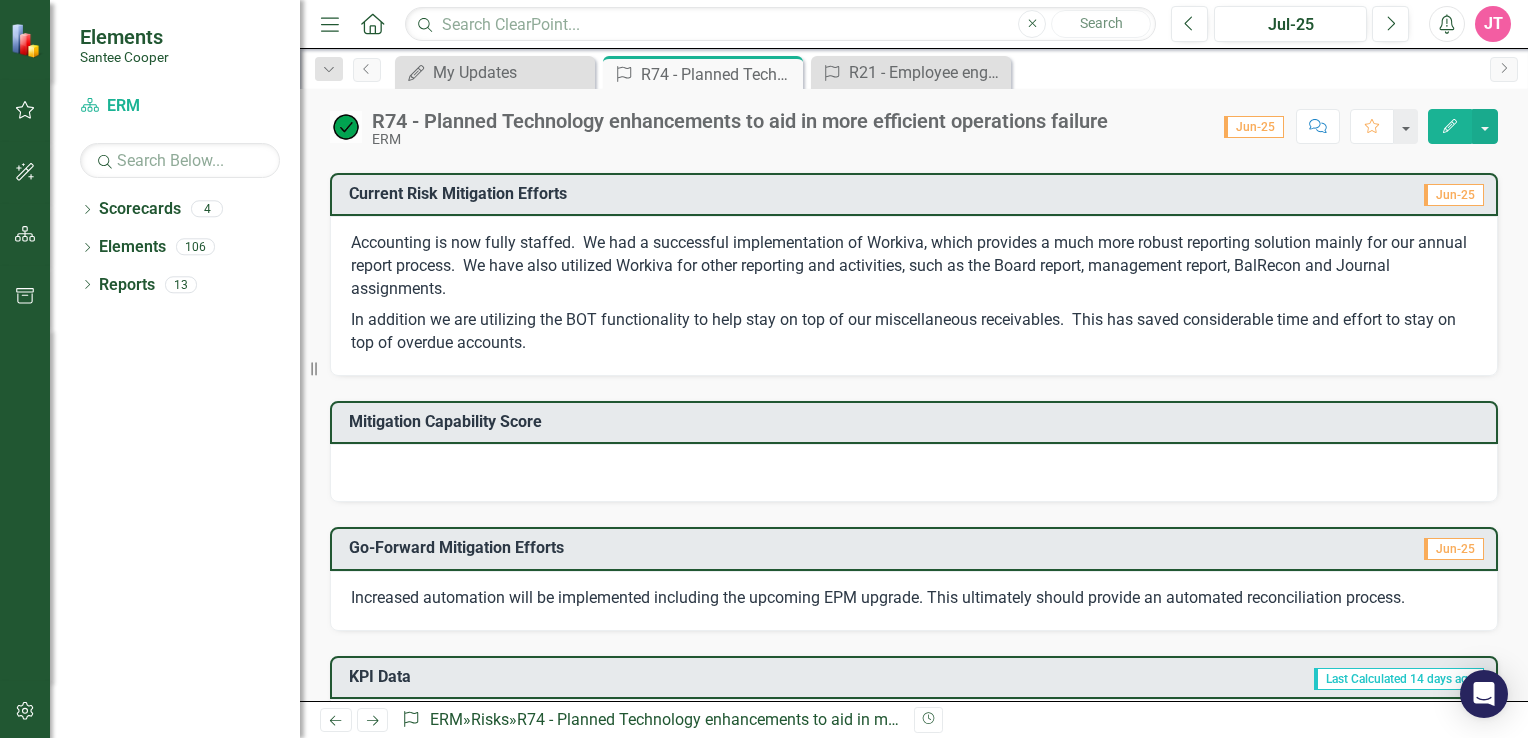 scroll, scrollTop: 568, scrollLeft: 0, axis: vertical 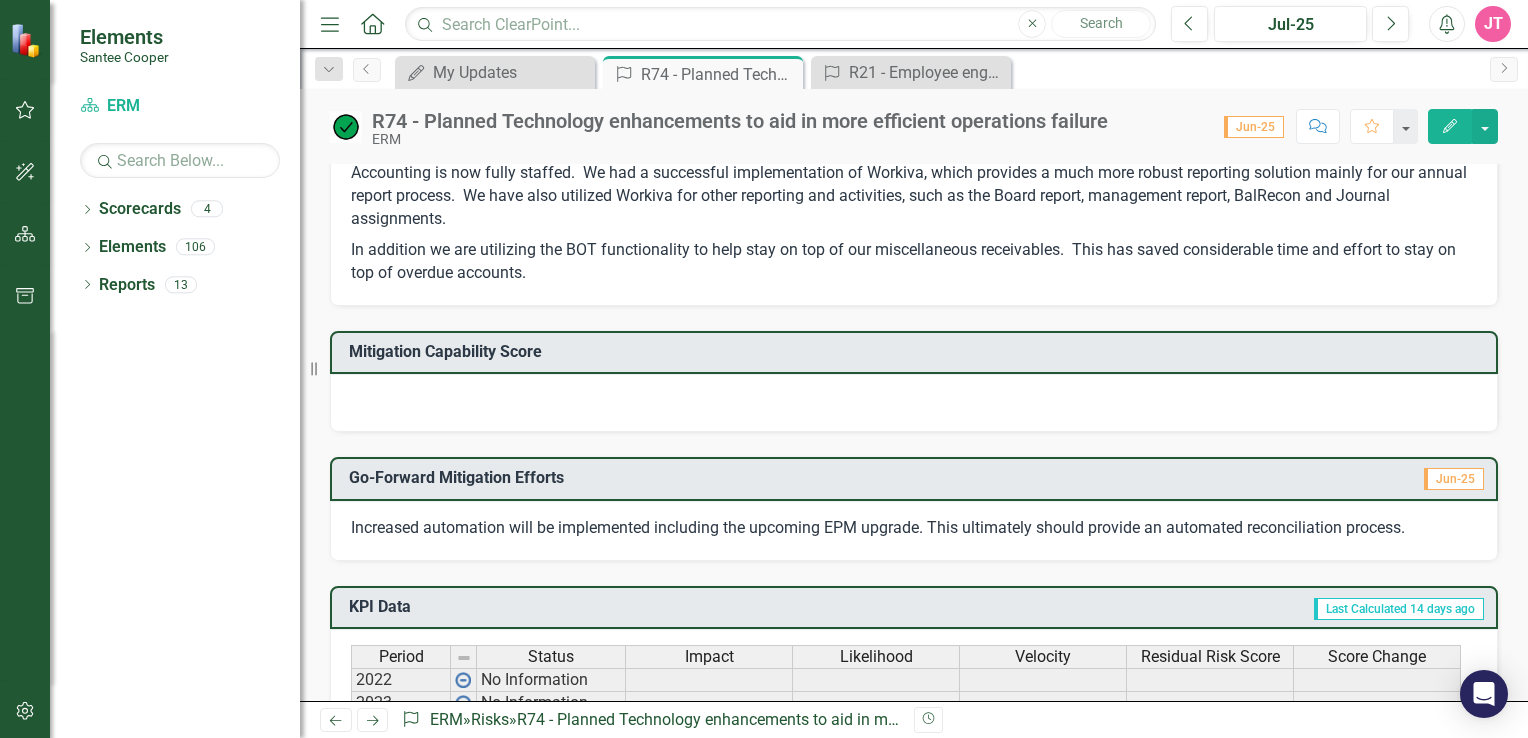 click at bounding box center (914, 403) 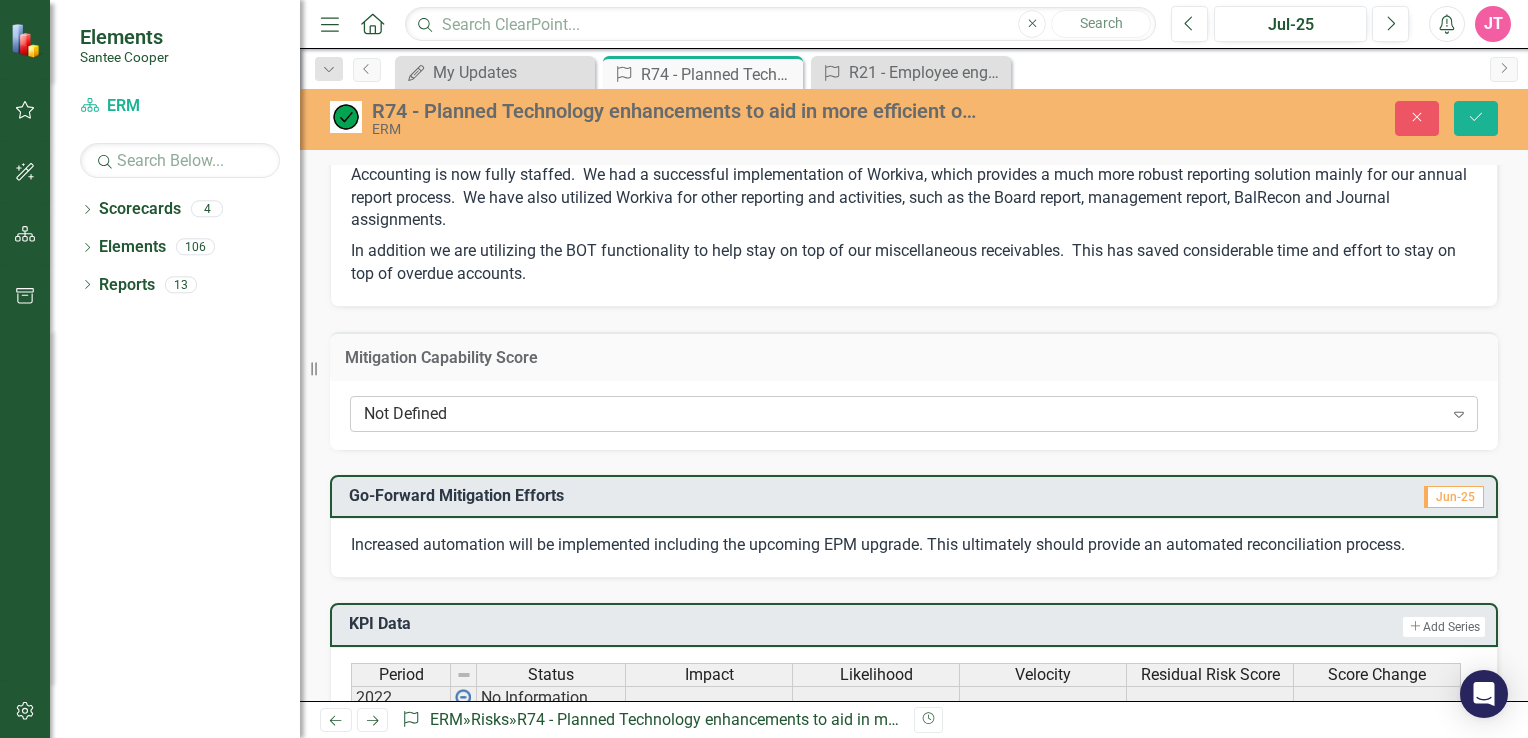 click on "Not Defined" at bounding box center [903, 413] 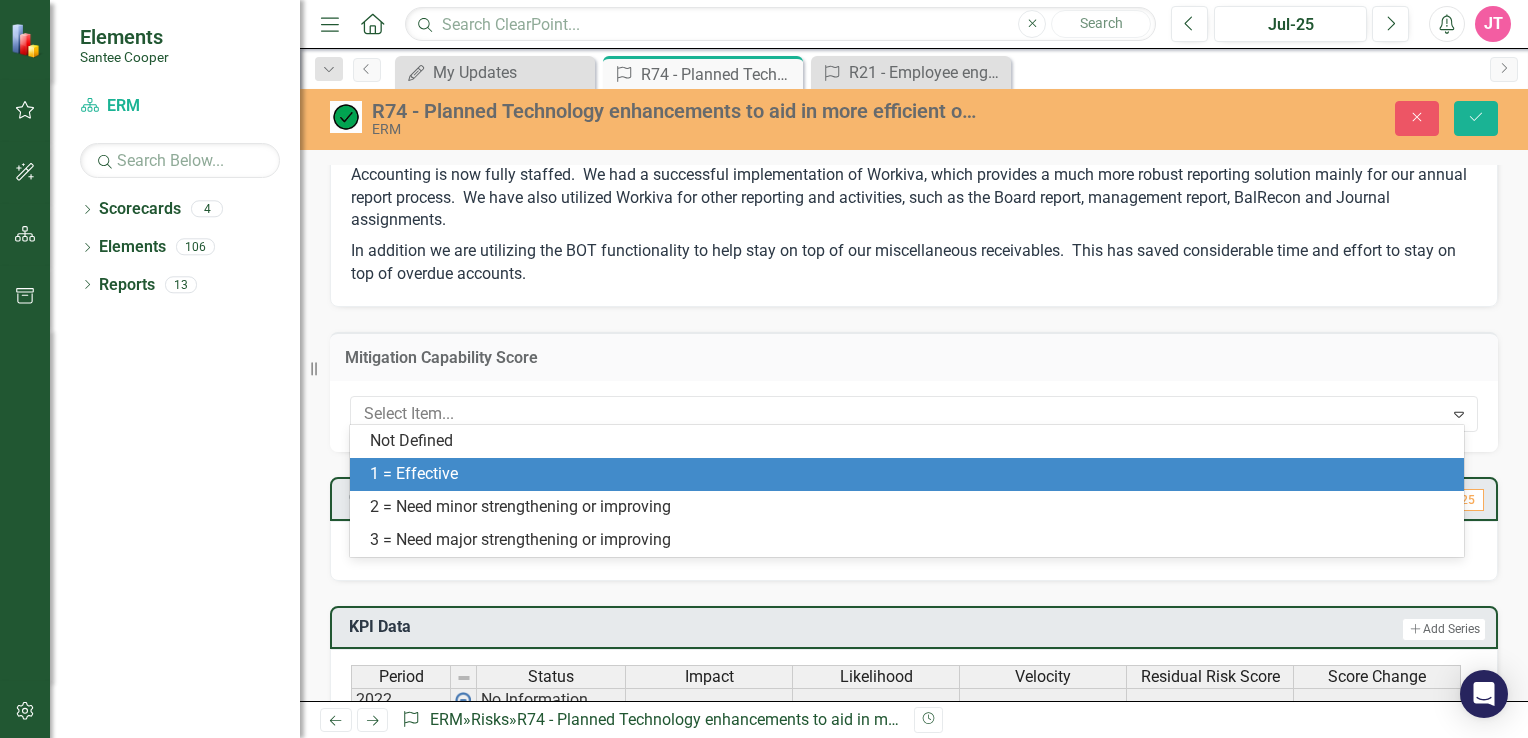 click on "1 = Effective" at bounding box center (911, 474) 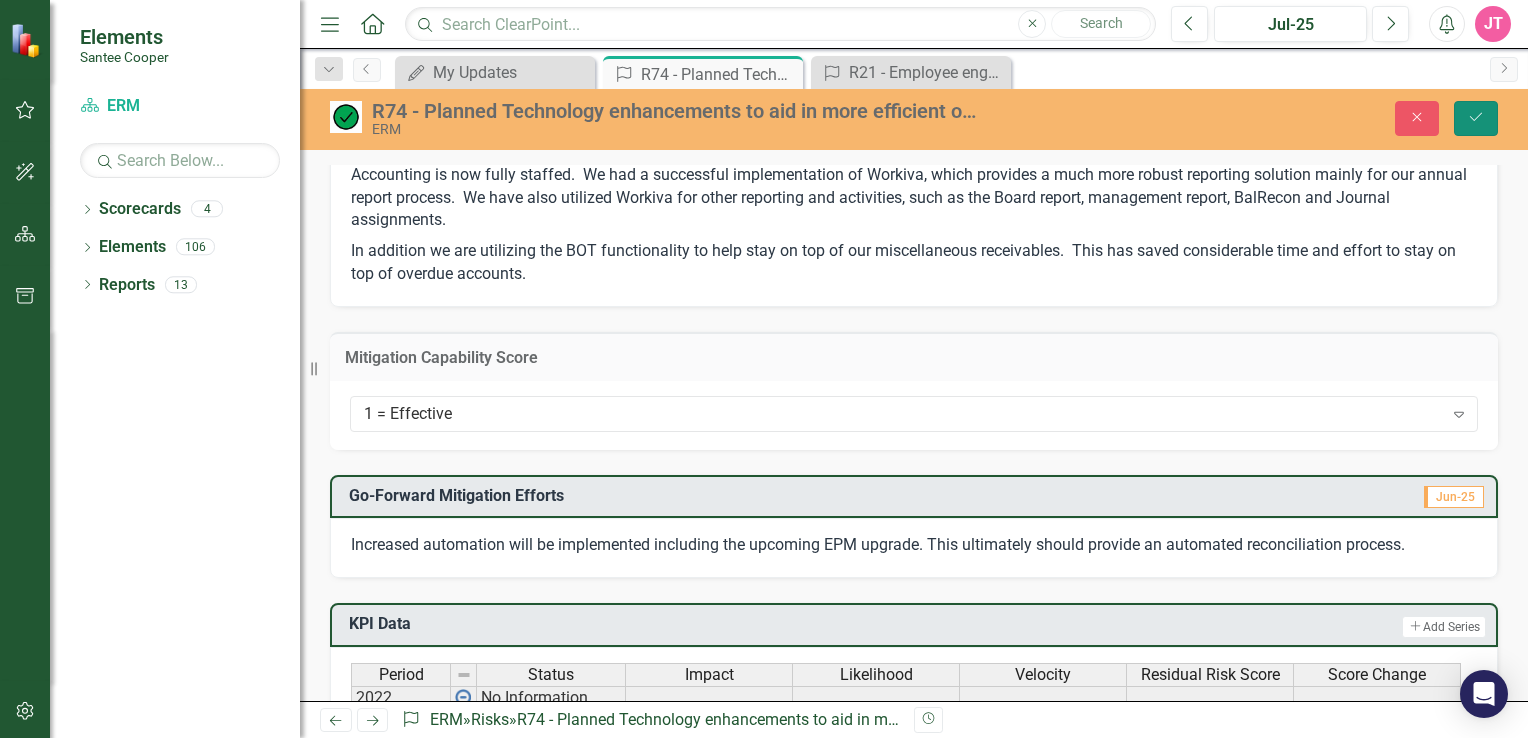 click on "Save" at bounding box center (1476, 118) 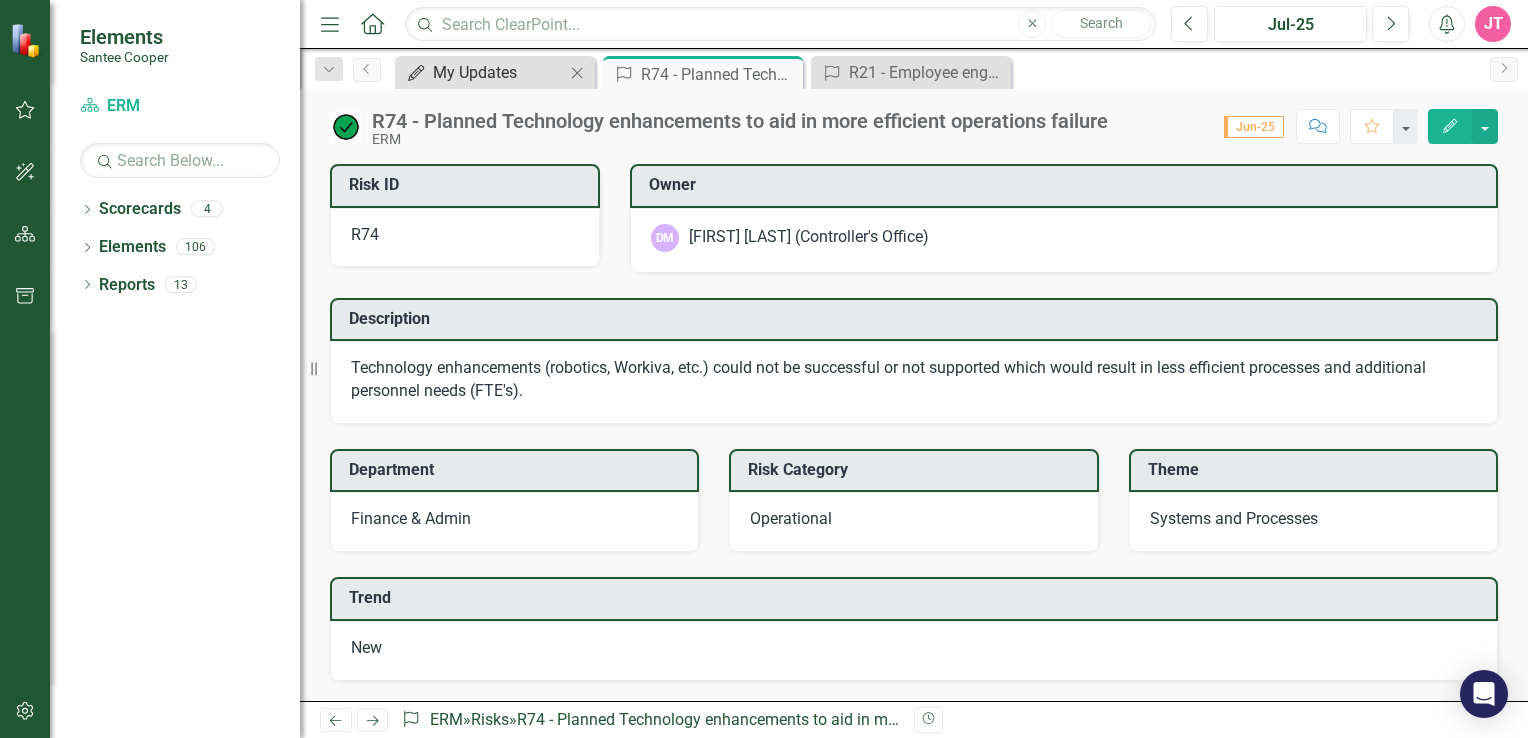 click on "My Updates" at bounding box center [499, 72] 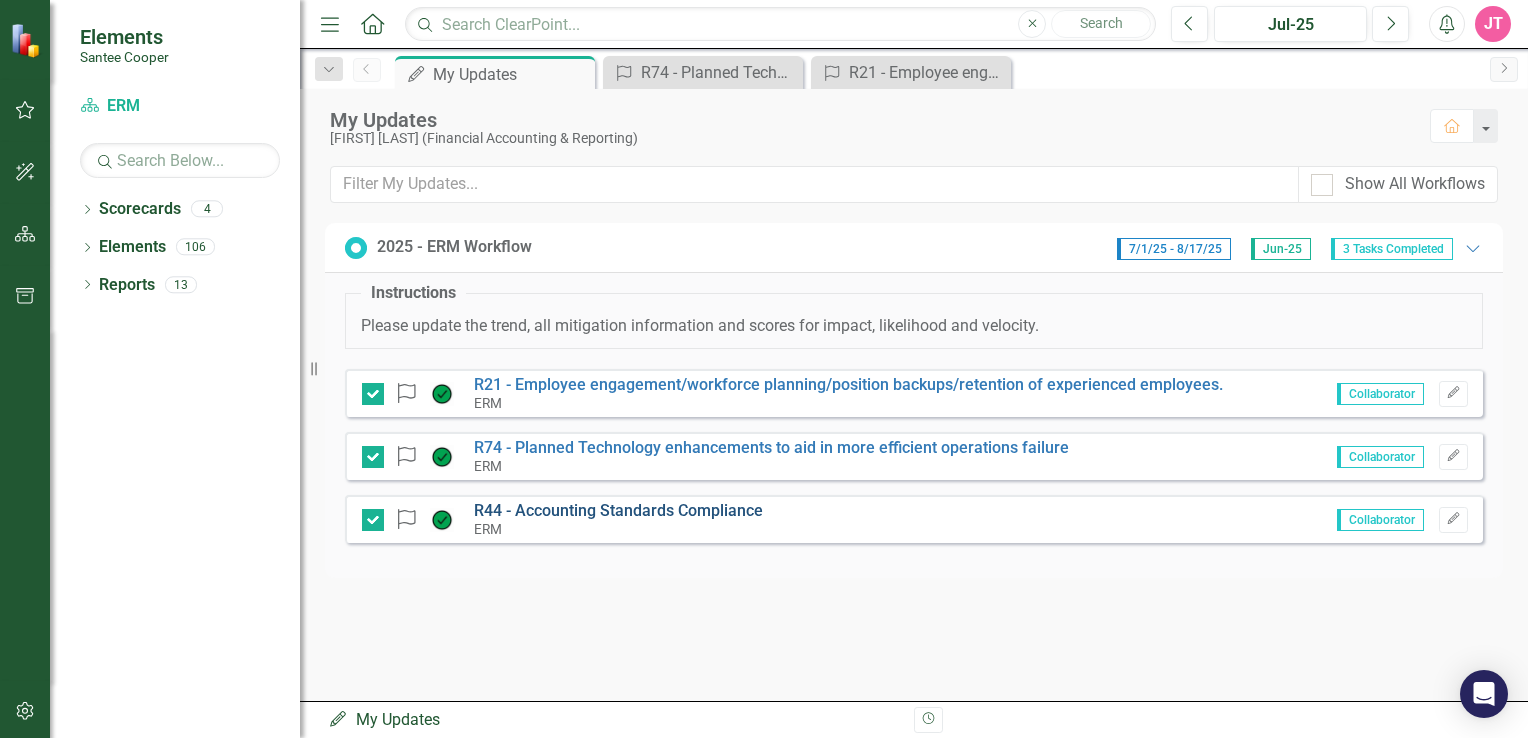 click on "R44 - Accounting Standards Compliance" at bounding box center [618, 510] 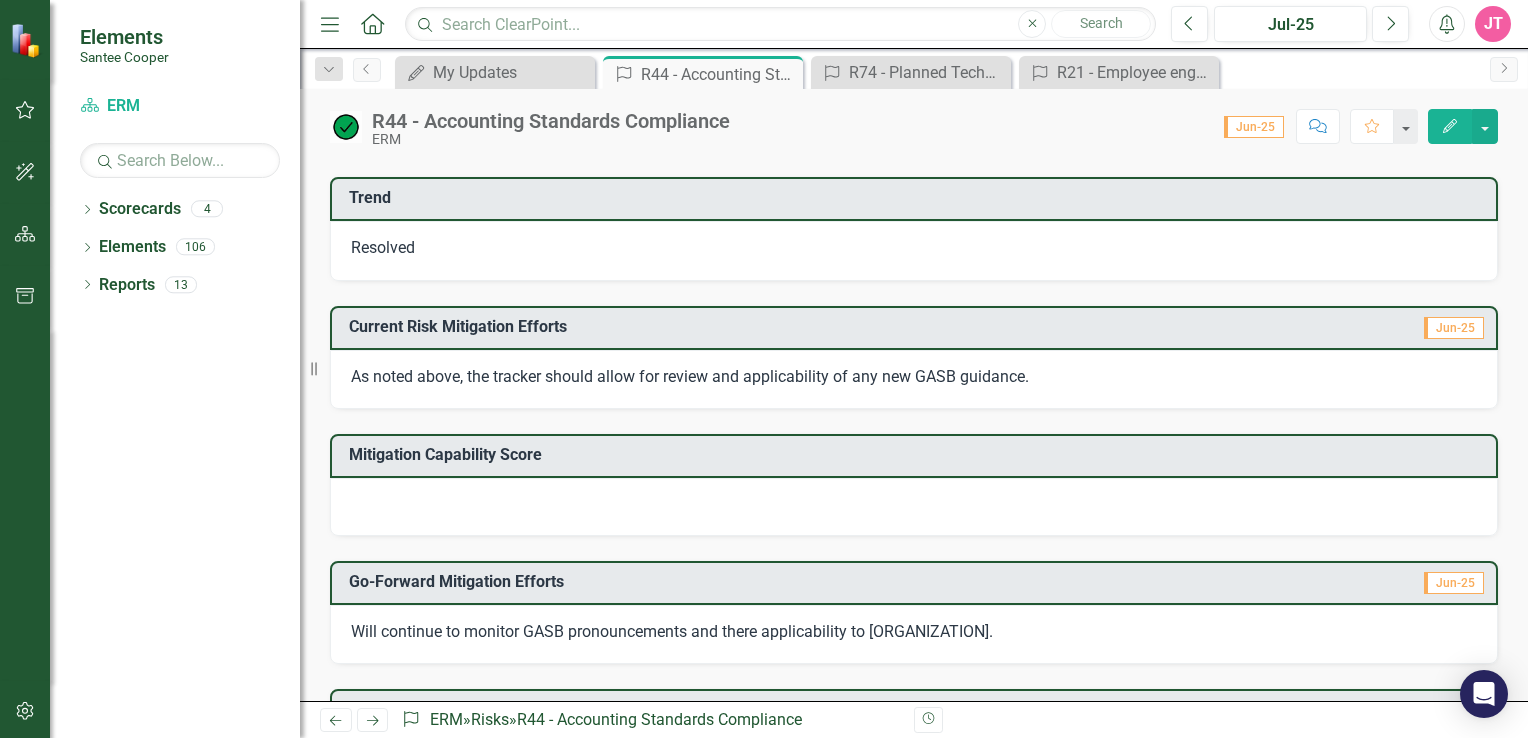 scroll, scrollTop: 499, scrollLeft: 0, axis: vertical 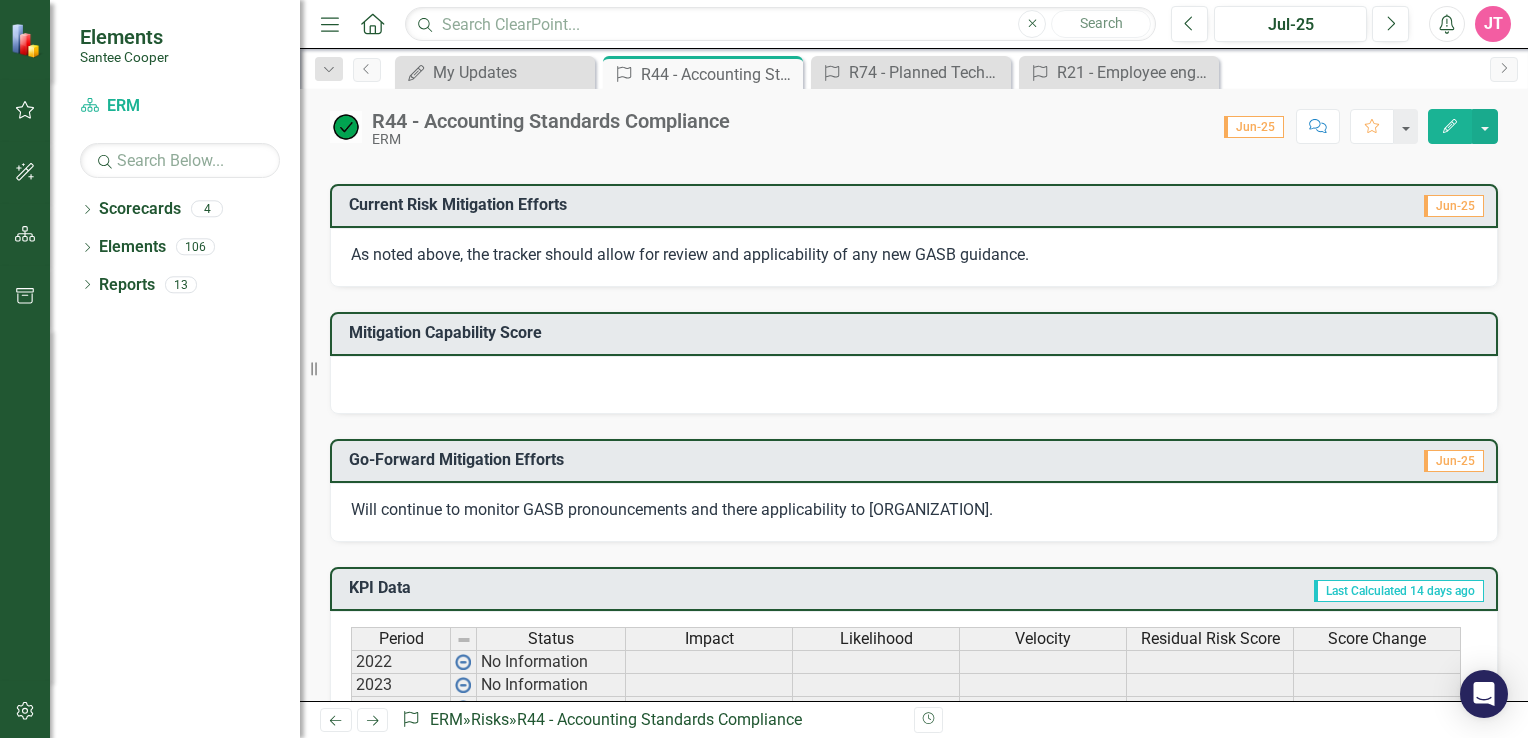 click at bounding box center [914, 385] 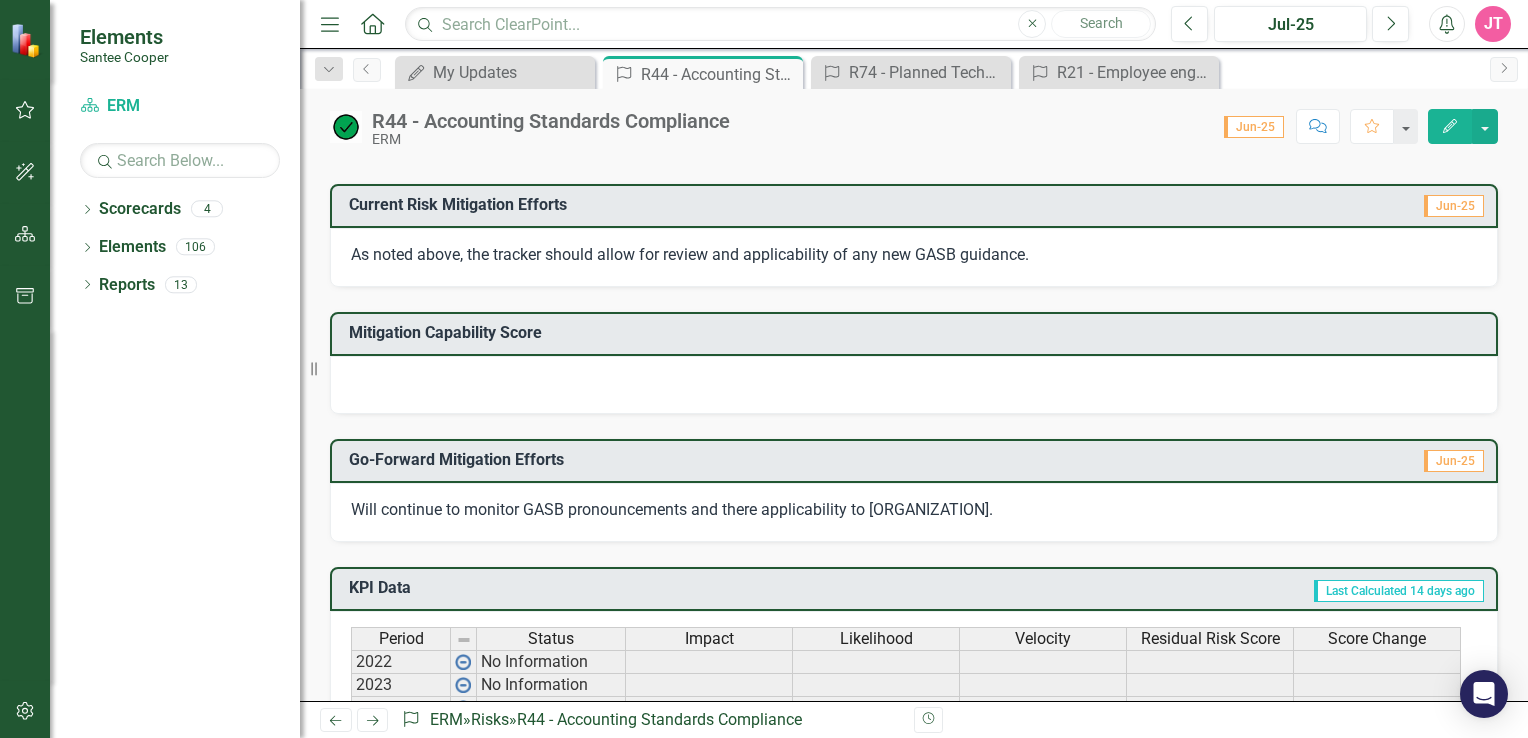 click at bounding box center [914, 385] 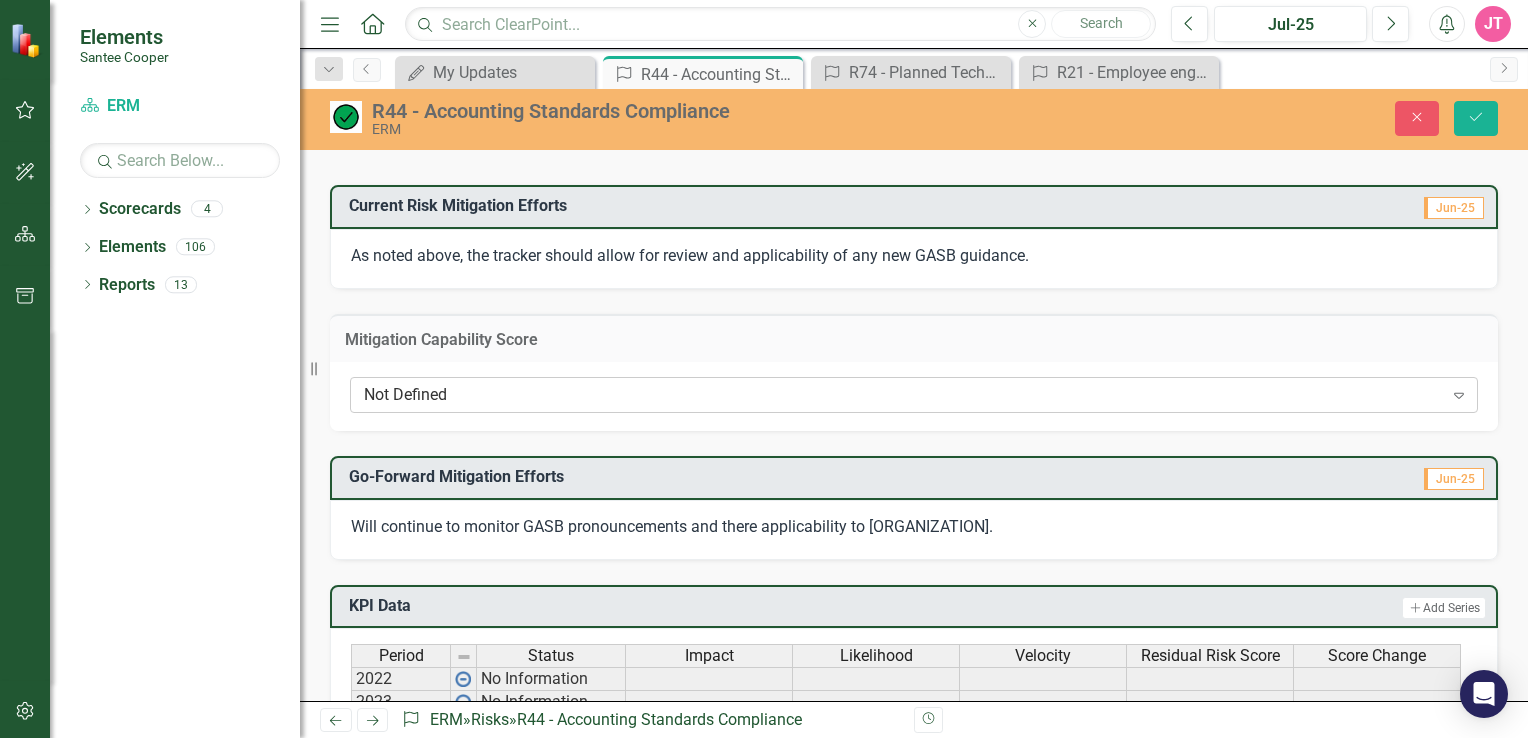 click on "Not Defined" at bounding box center [903, 395] 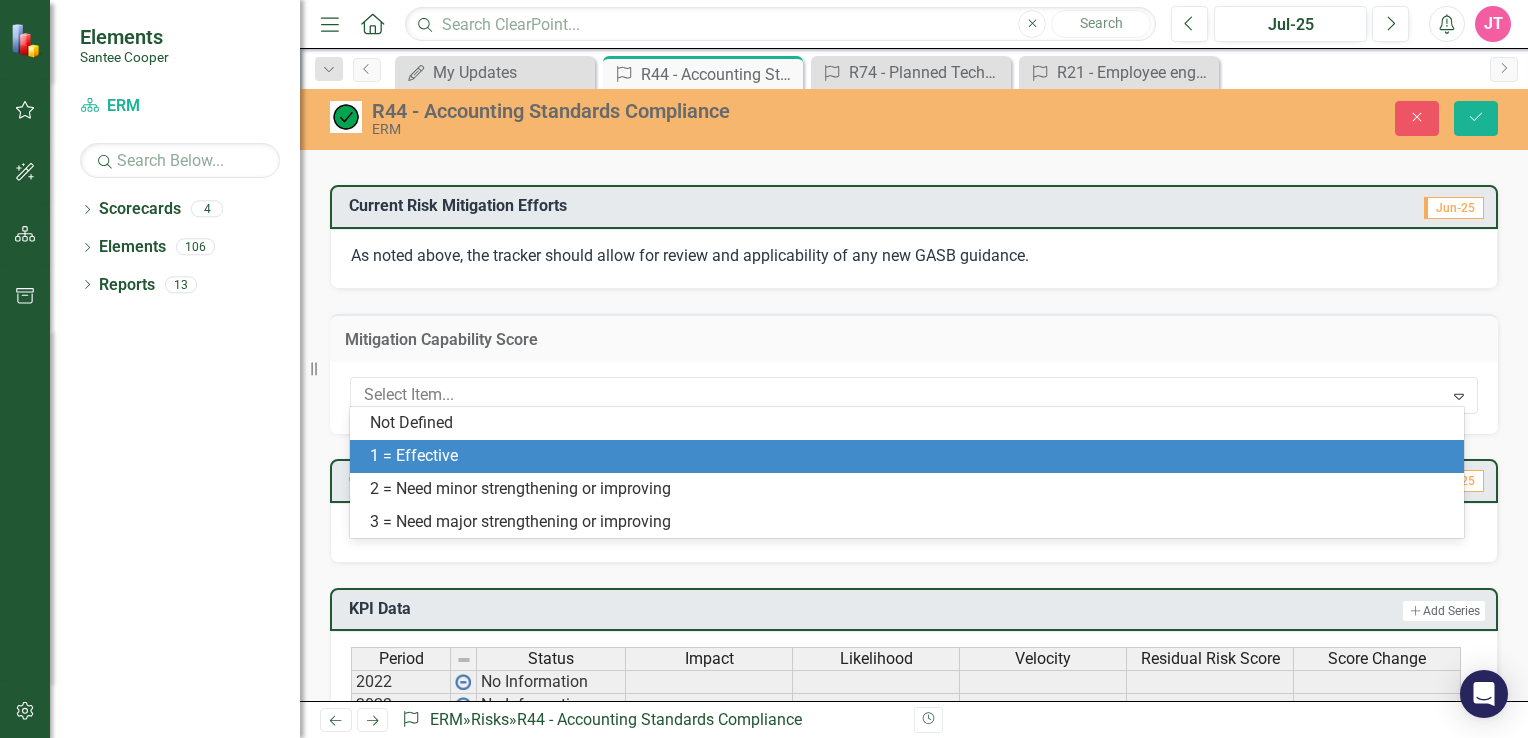 click on "1 = Effective" at bounding box center (911, 456) 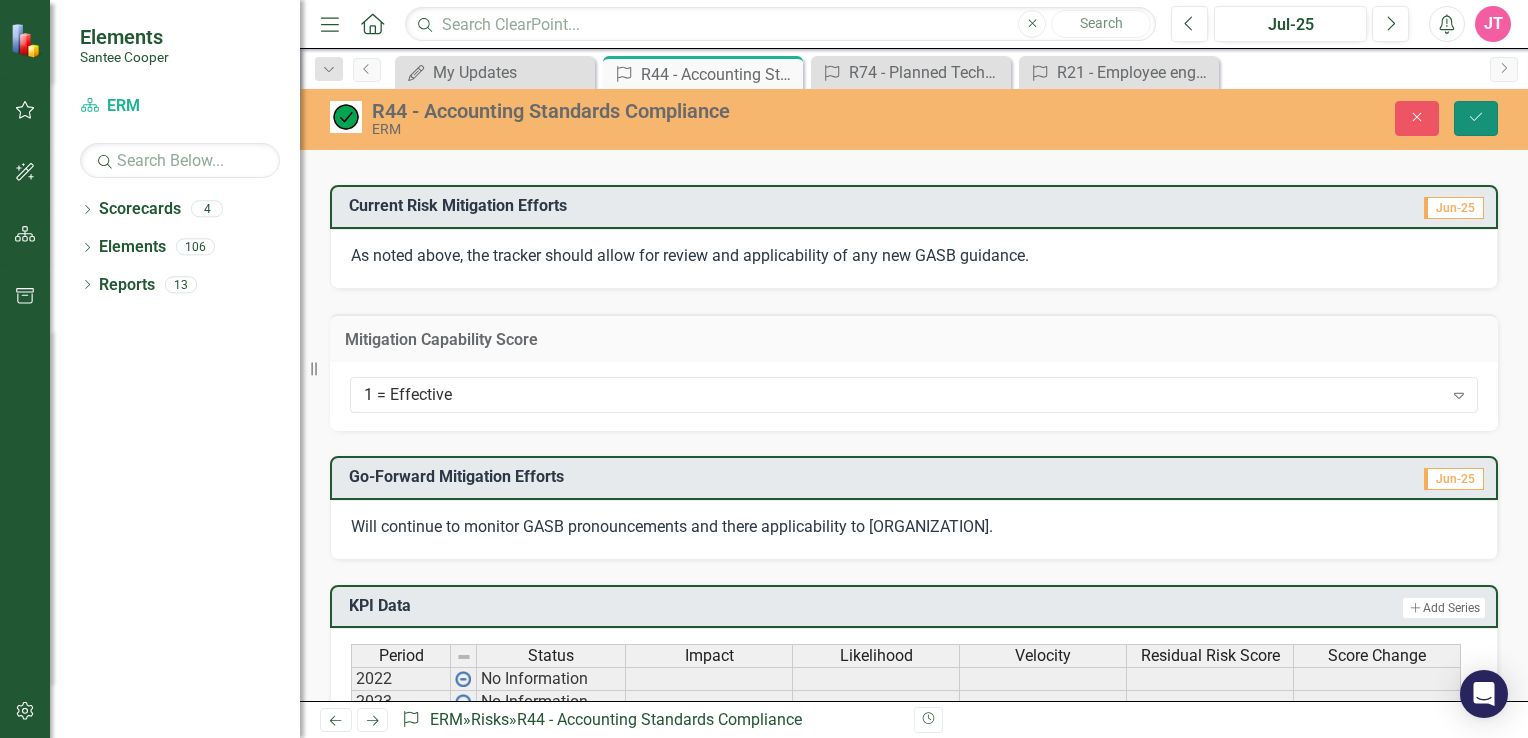 click on "Save" at bounding box center (1476, 118) 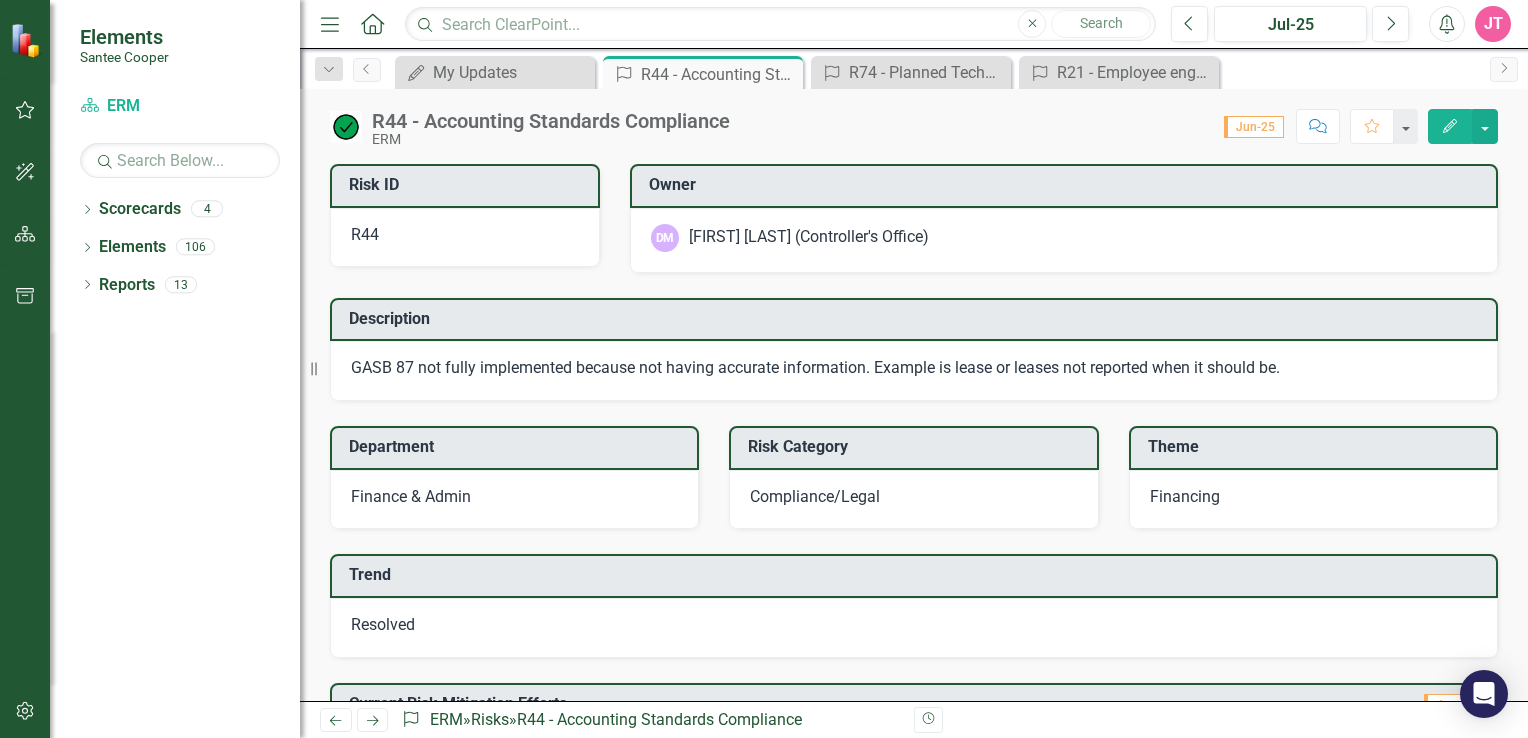 click on "JT" at bounding box center [1493, 24] 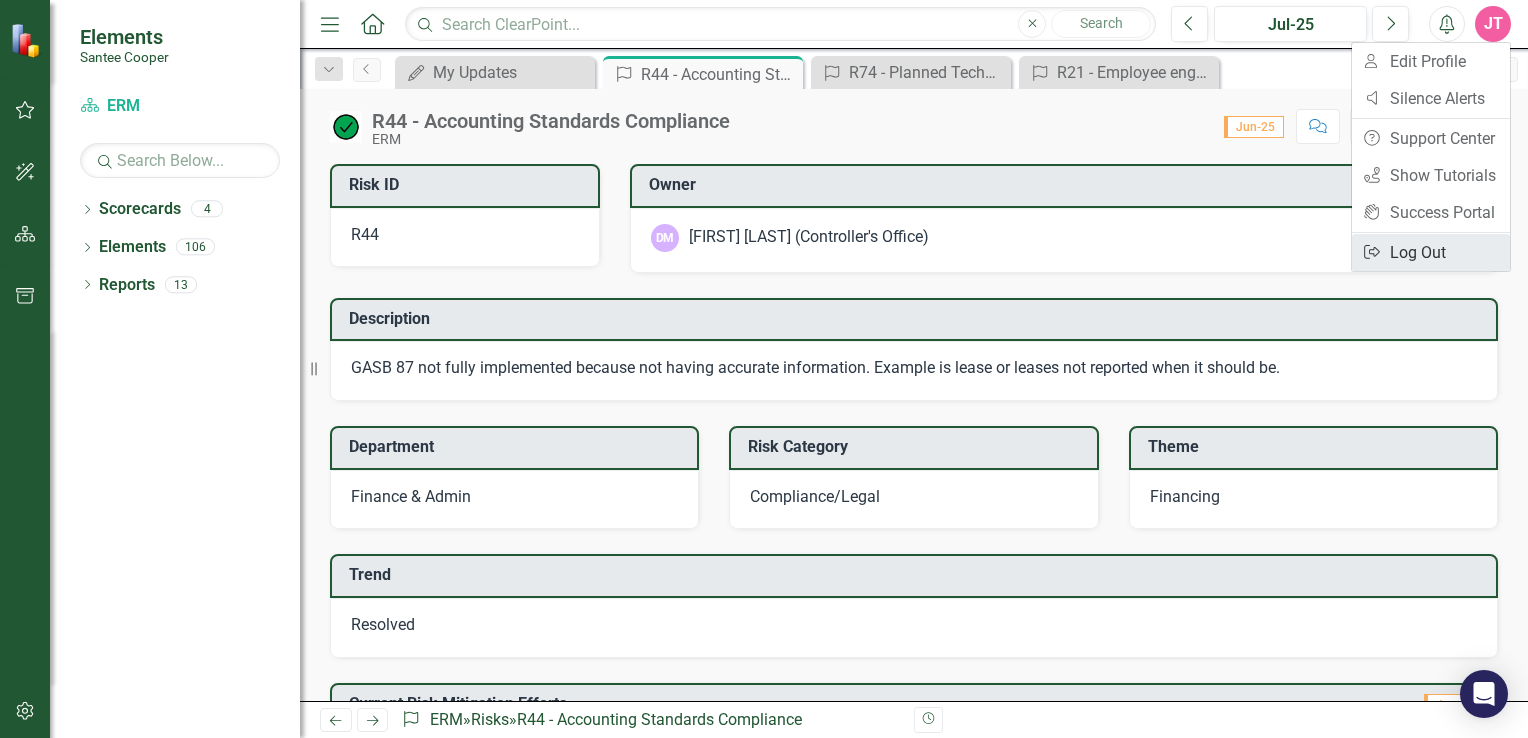 click on "Logout Log Out" at bounding box center (1431, 252) 